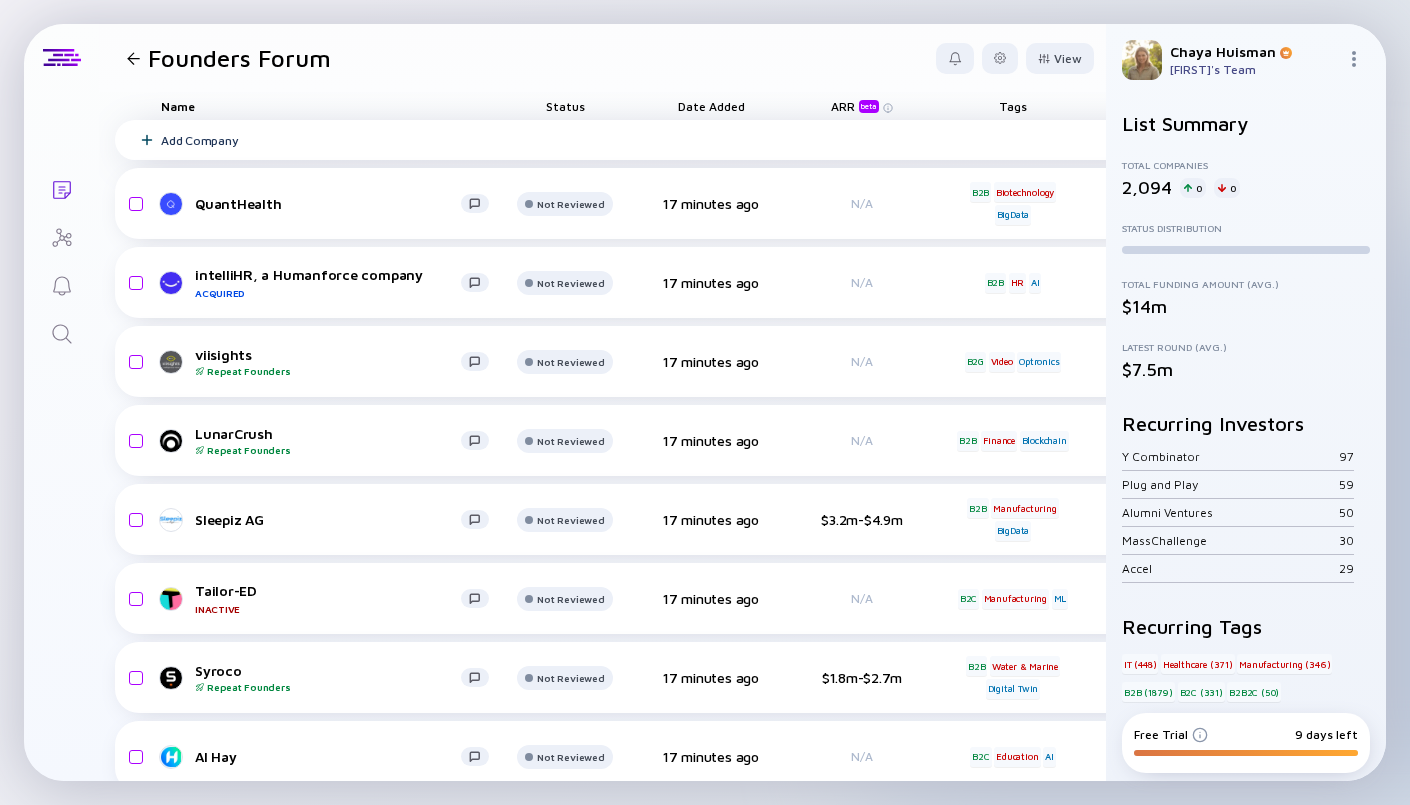 scroll, scrollTop: 0, scrollLeft: 0, axis: both 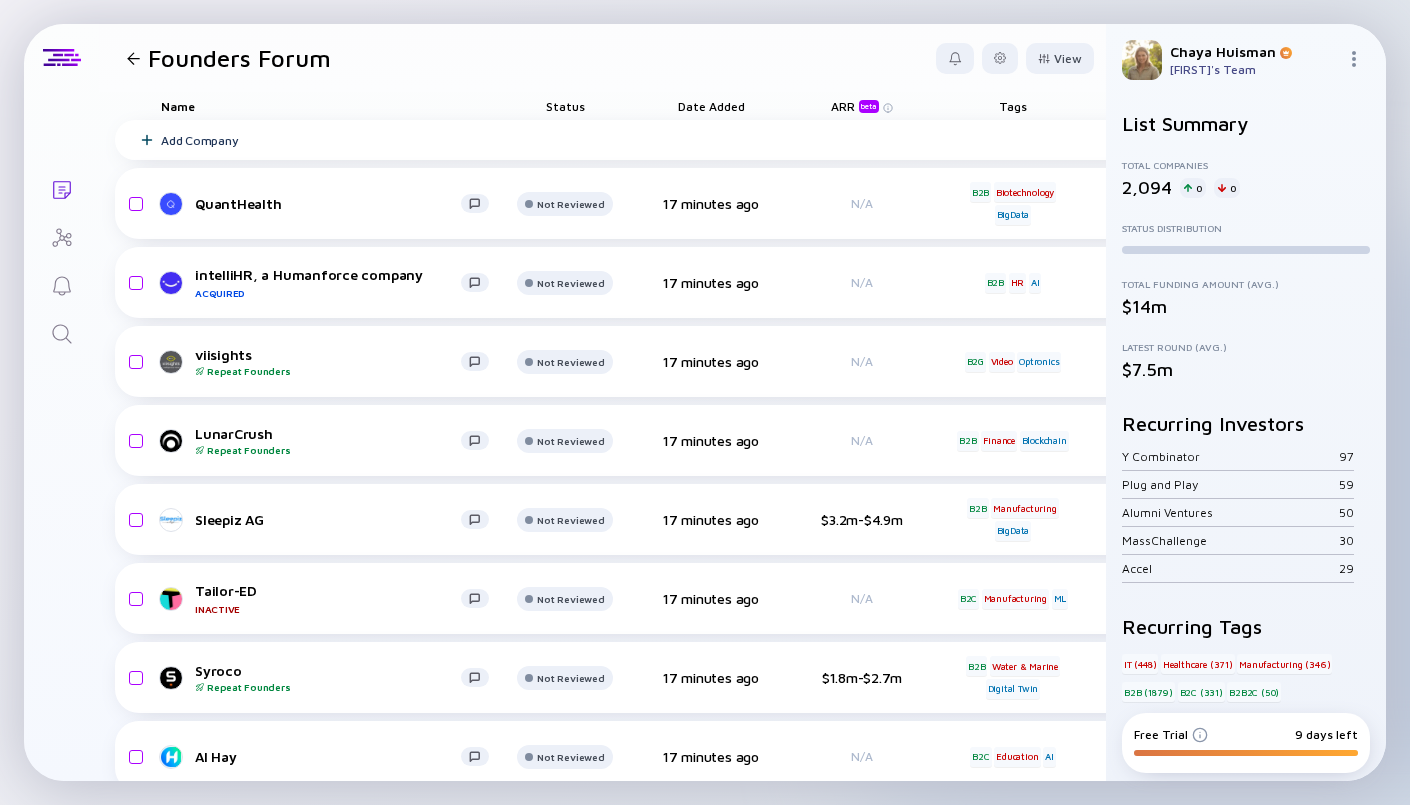 click at bounding box center (133, 58) 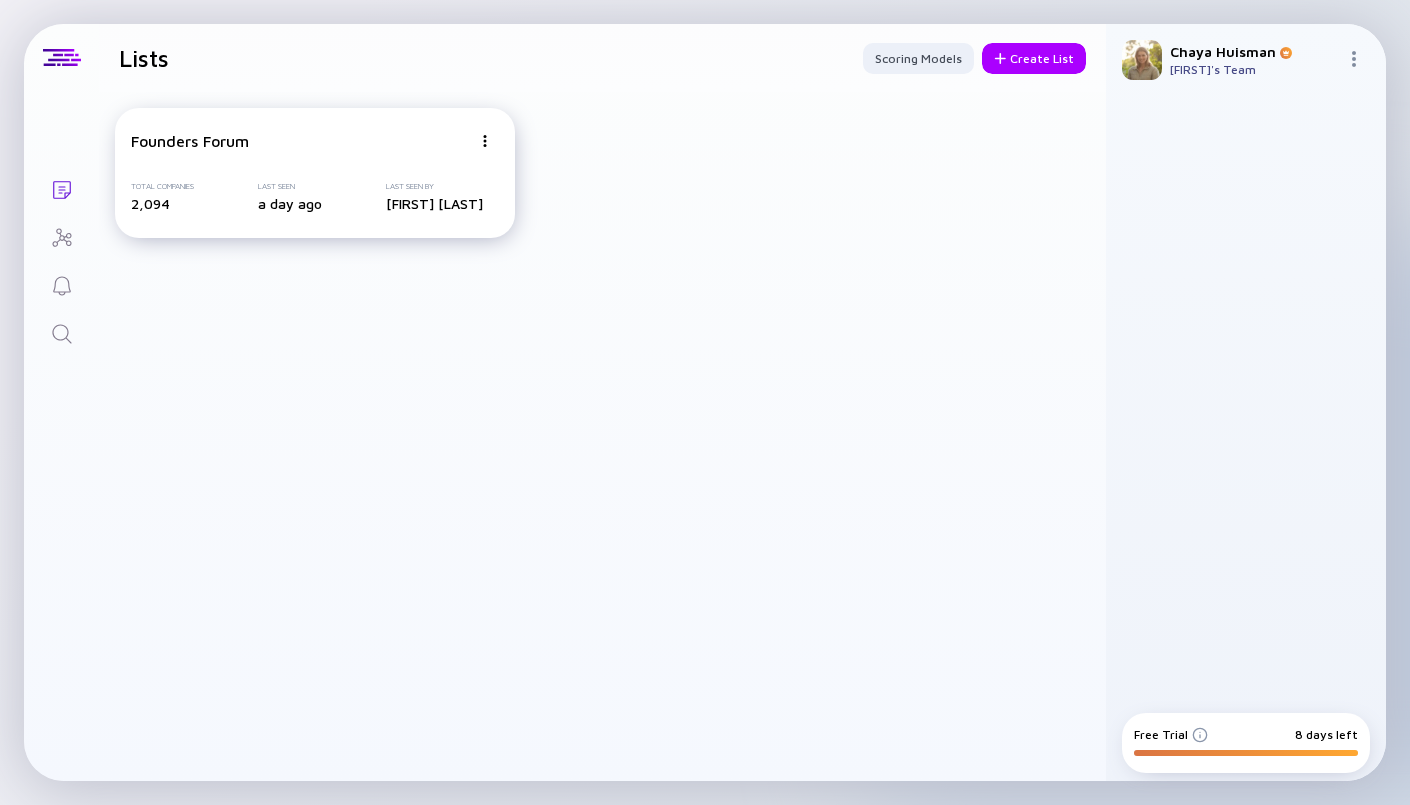 click on "Total Companies 2,094 Last Seen a day ago Last Seen By [FIRST] [LAST]" at bounding box center (315, 197) 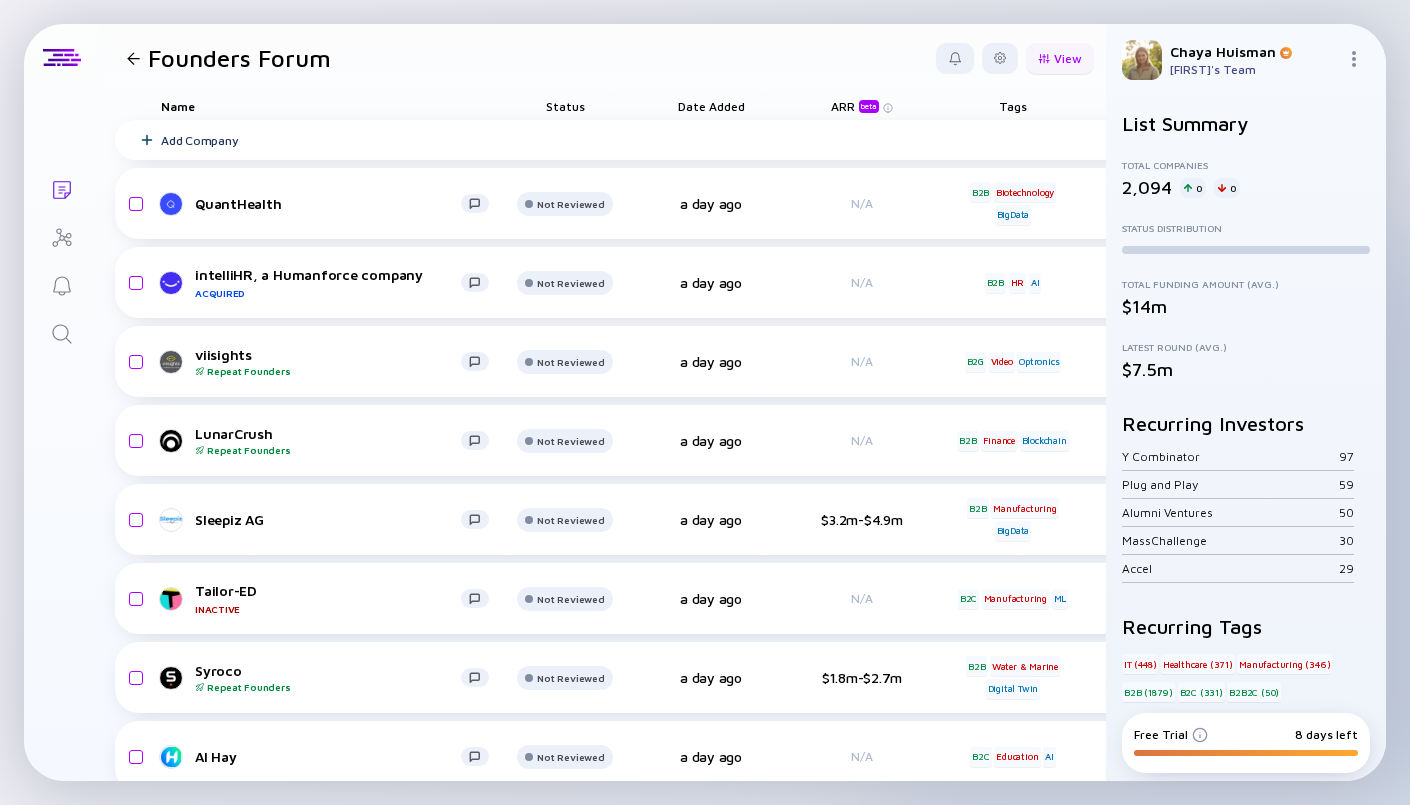 click at bounding box center (1044, 58) 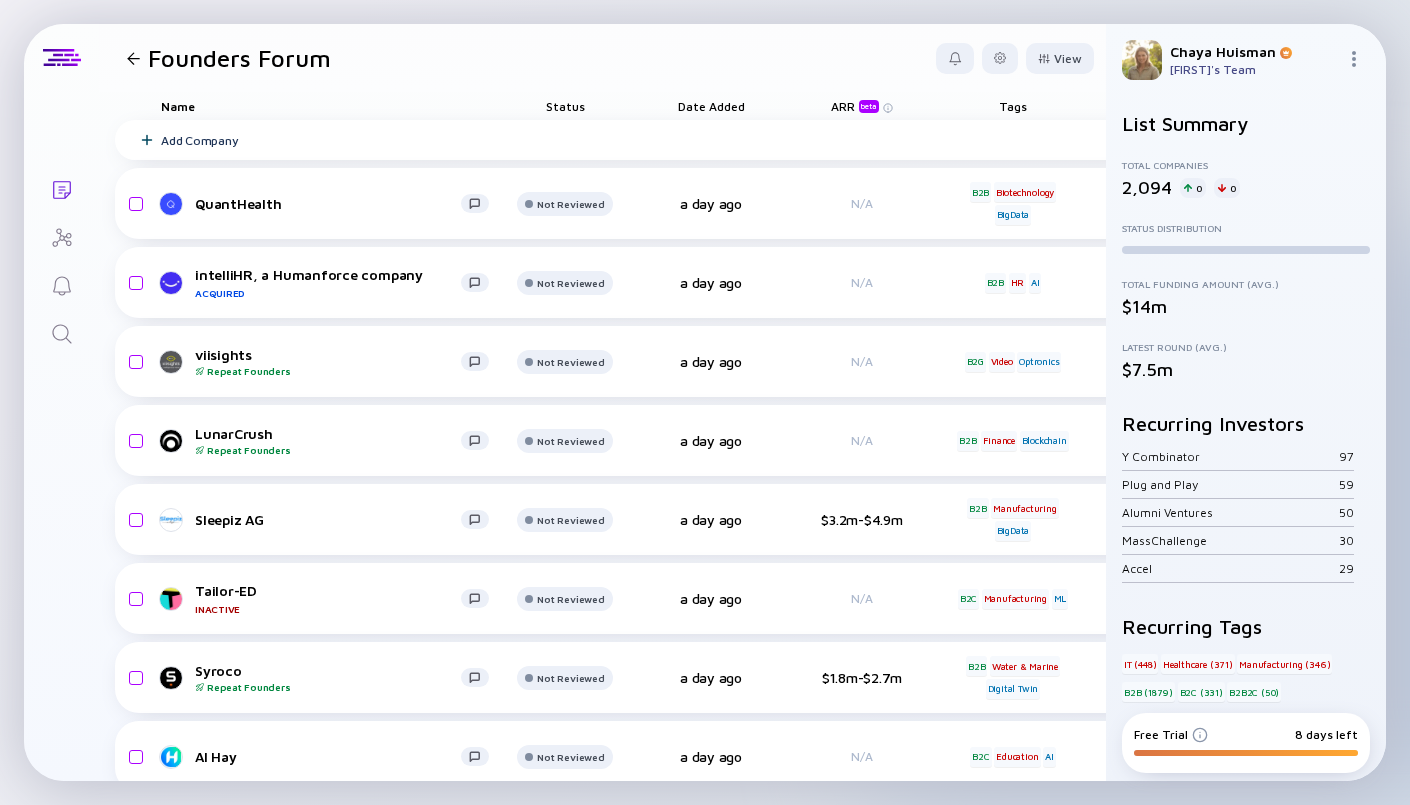click at bounding box center (133, 58) 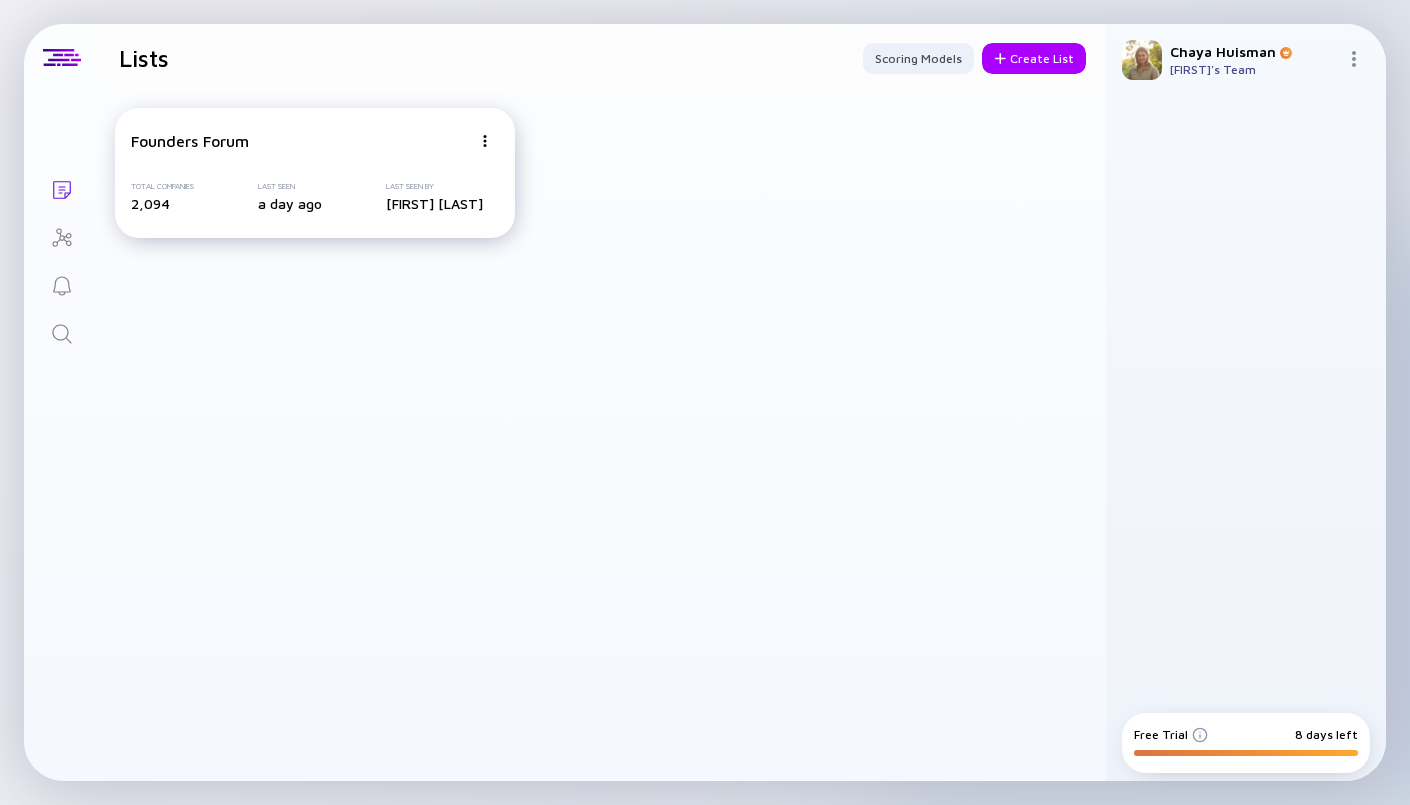 click on "Founders Forum Total Companies 2,094 Last Seen a day ago Last Seen By [FIRST] [LAST]" at bounding box center (315, 173) 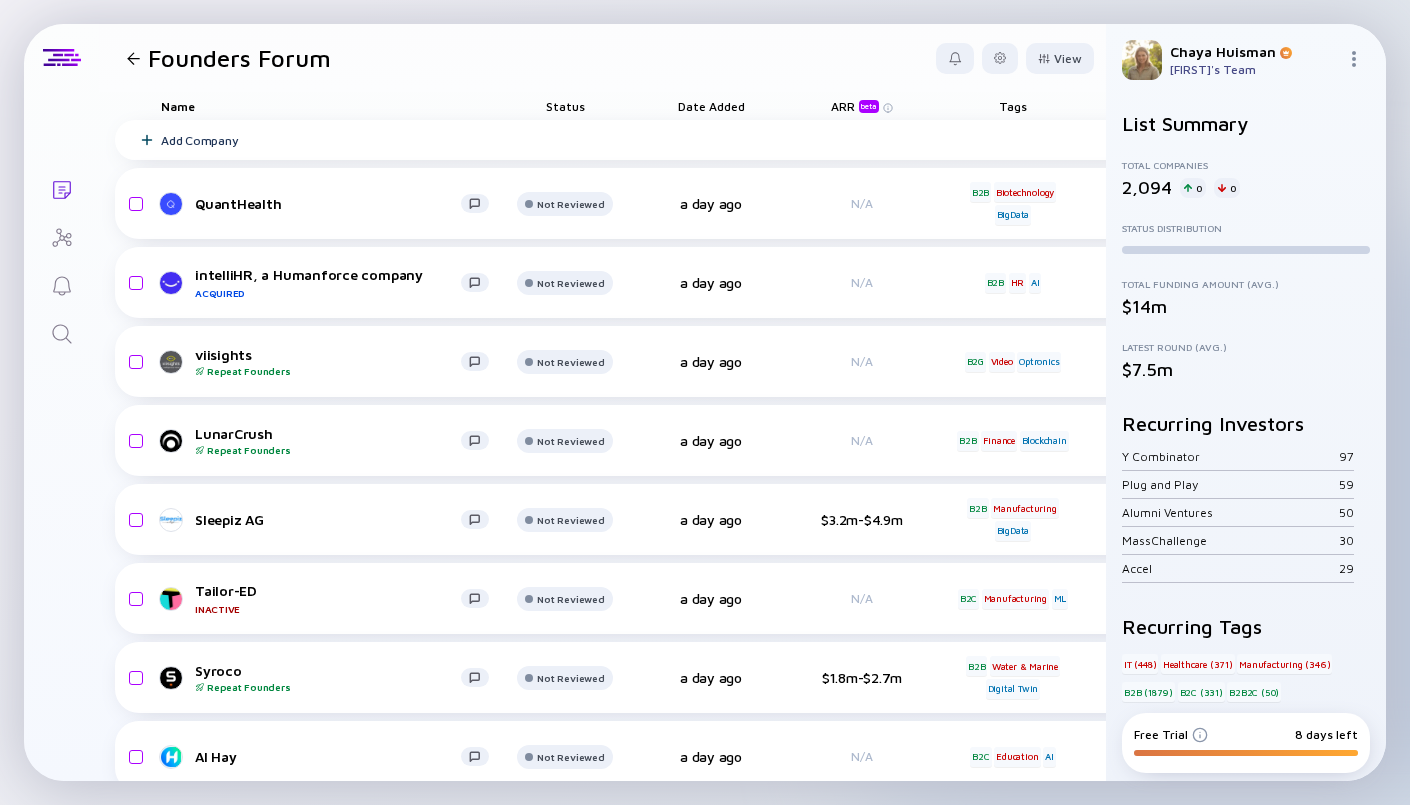 click at bounding box center (133, 58) 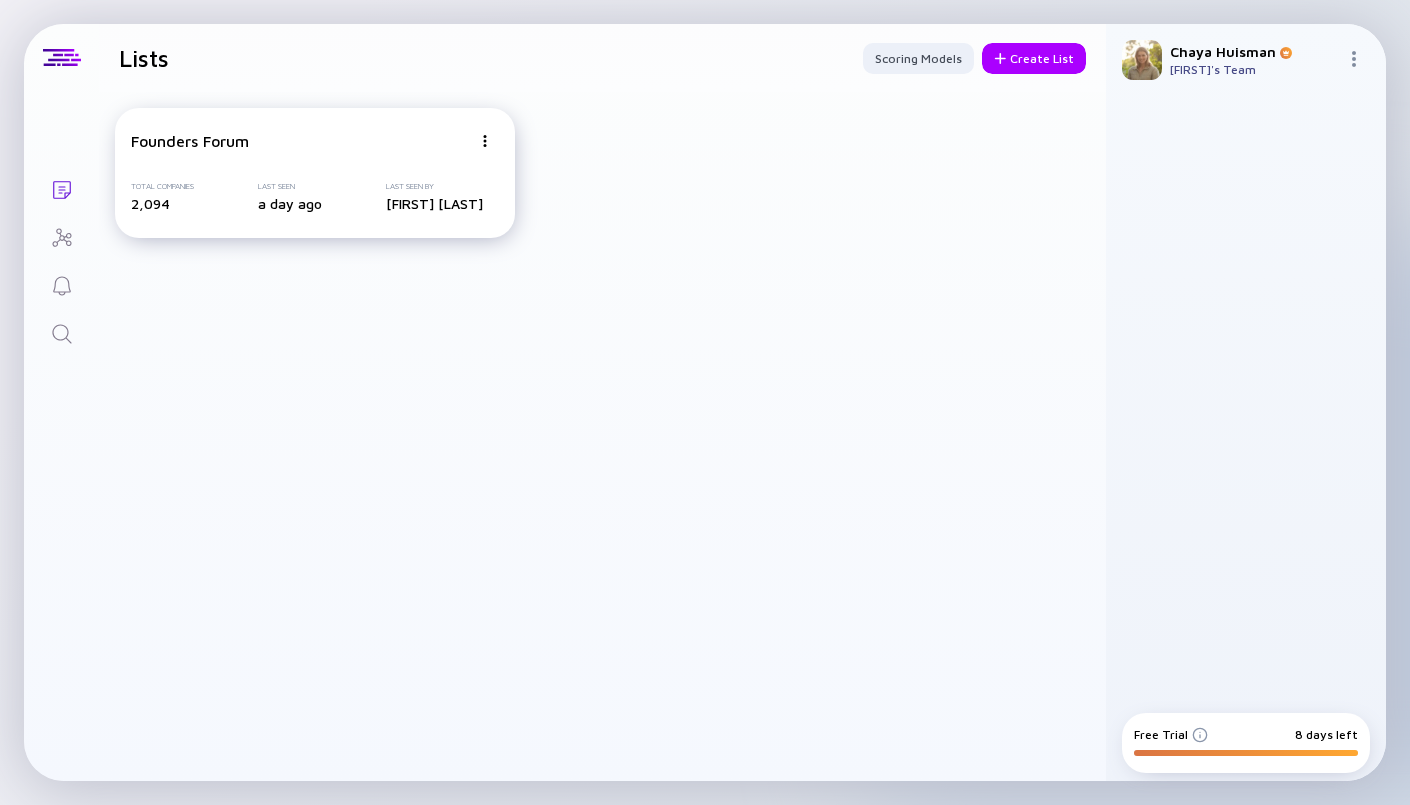 click at bounding box center [485, 141] 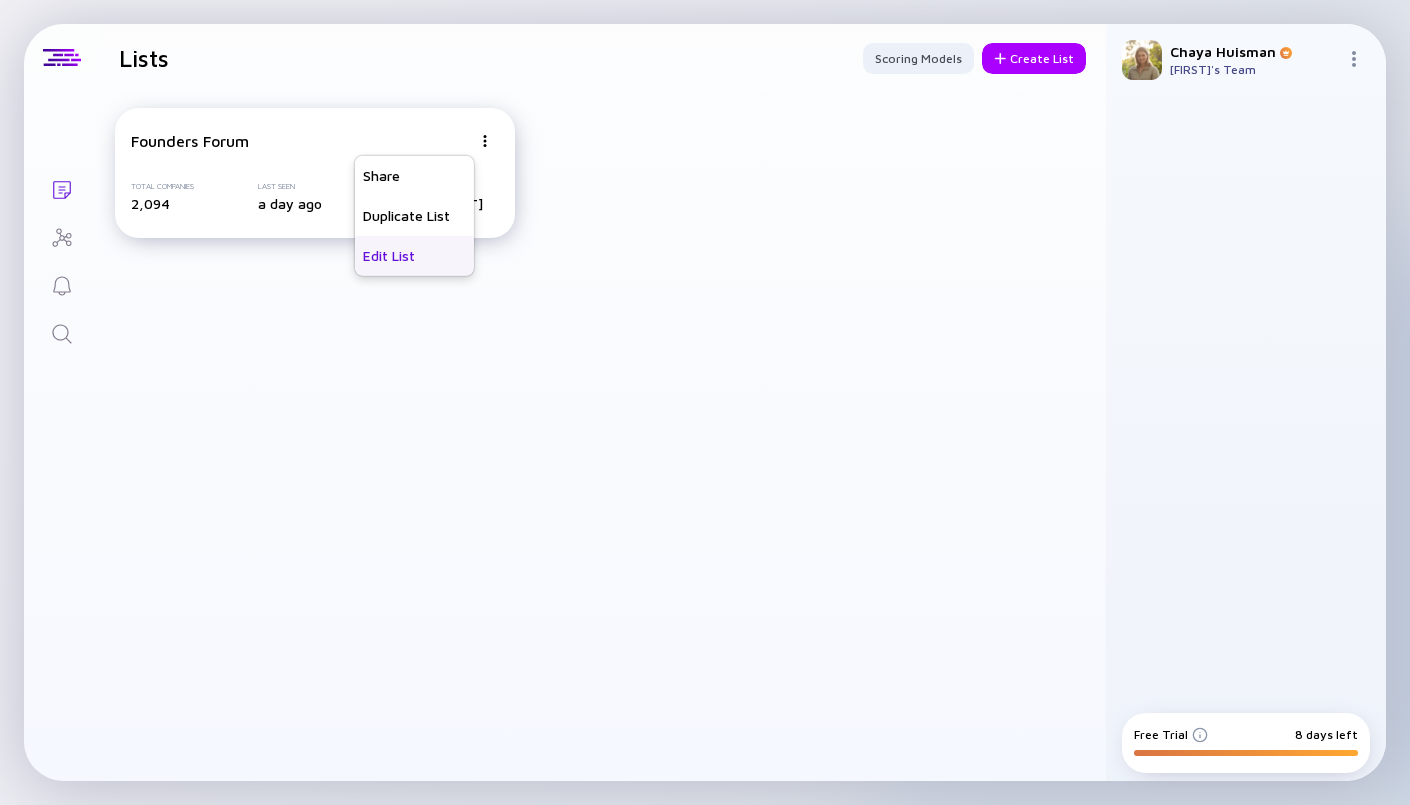 click on "Edit List" at bounding box center [414, 256] 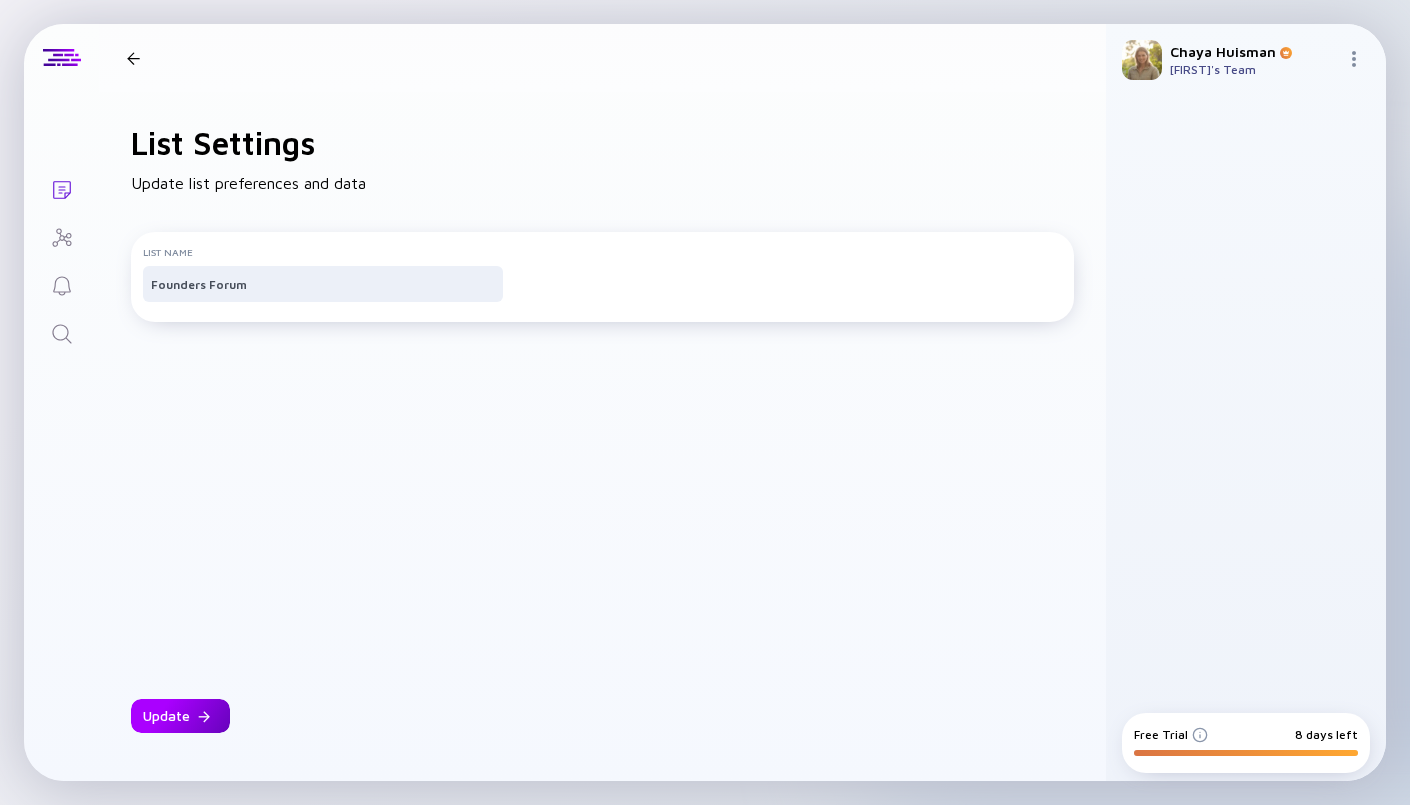 click on "Update" at bounding box center (180, 716) 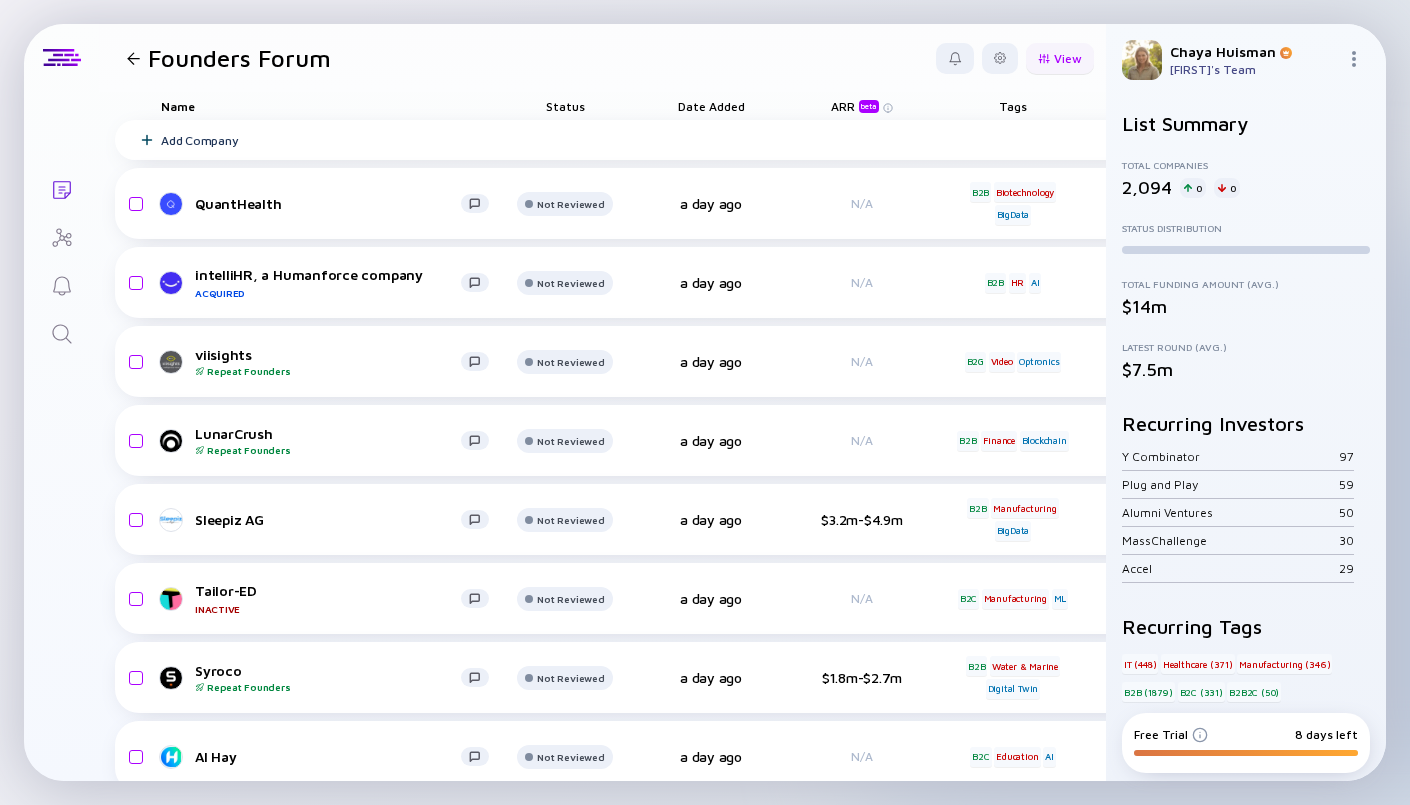 click on "View" at bounding box center [1060, 58] 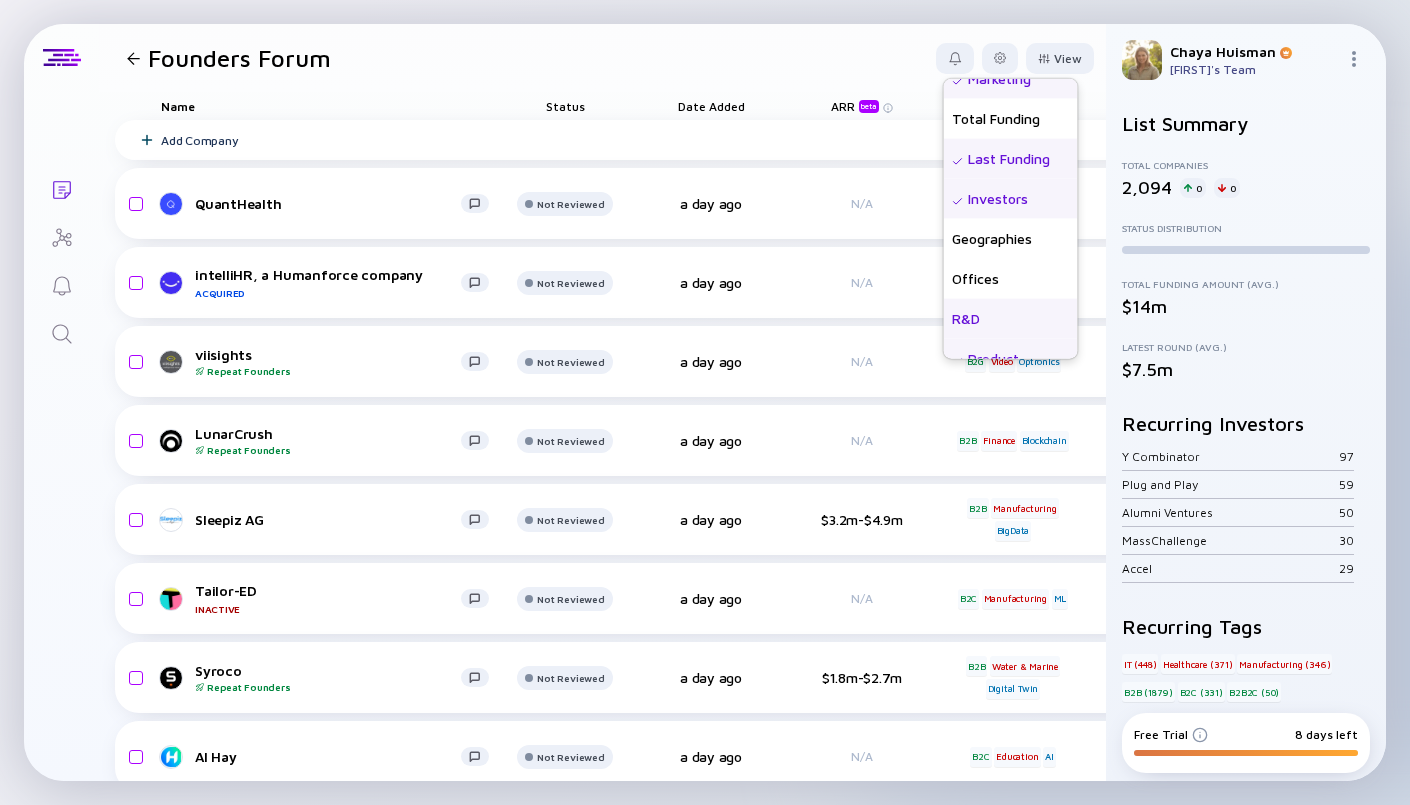 scroll, scrollTop: 480, scrollLeft: 0, axis: vertical 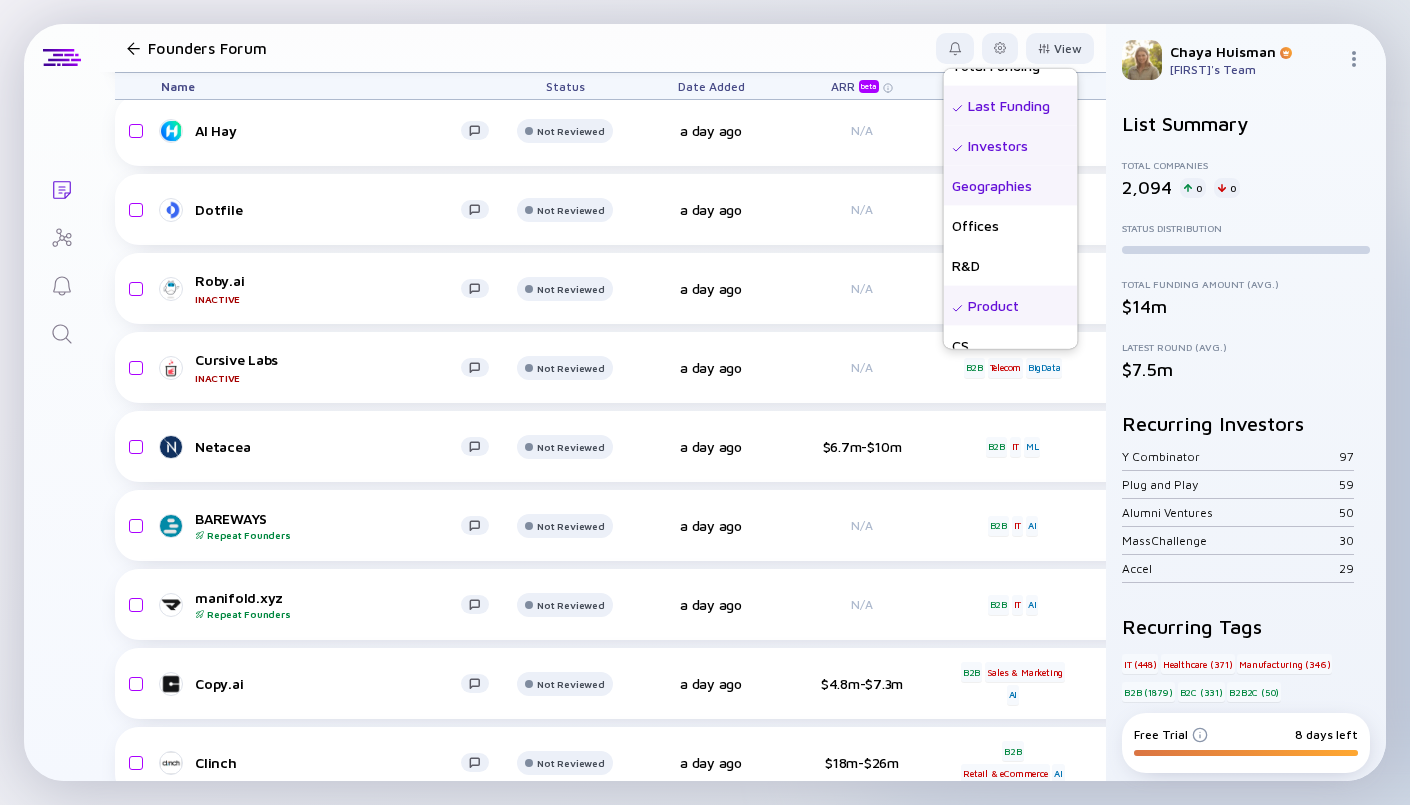 click on "Geographies" at bounding box center [1011, 185] 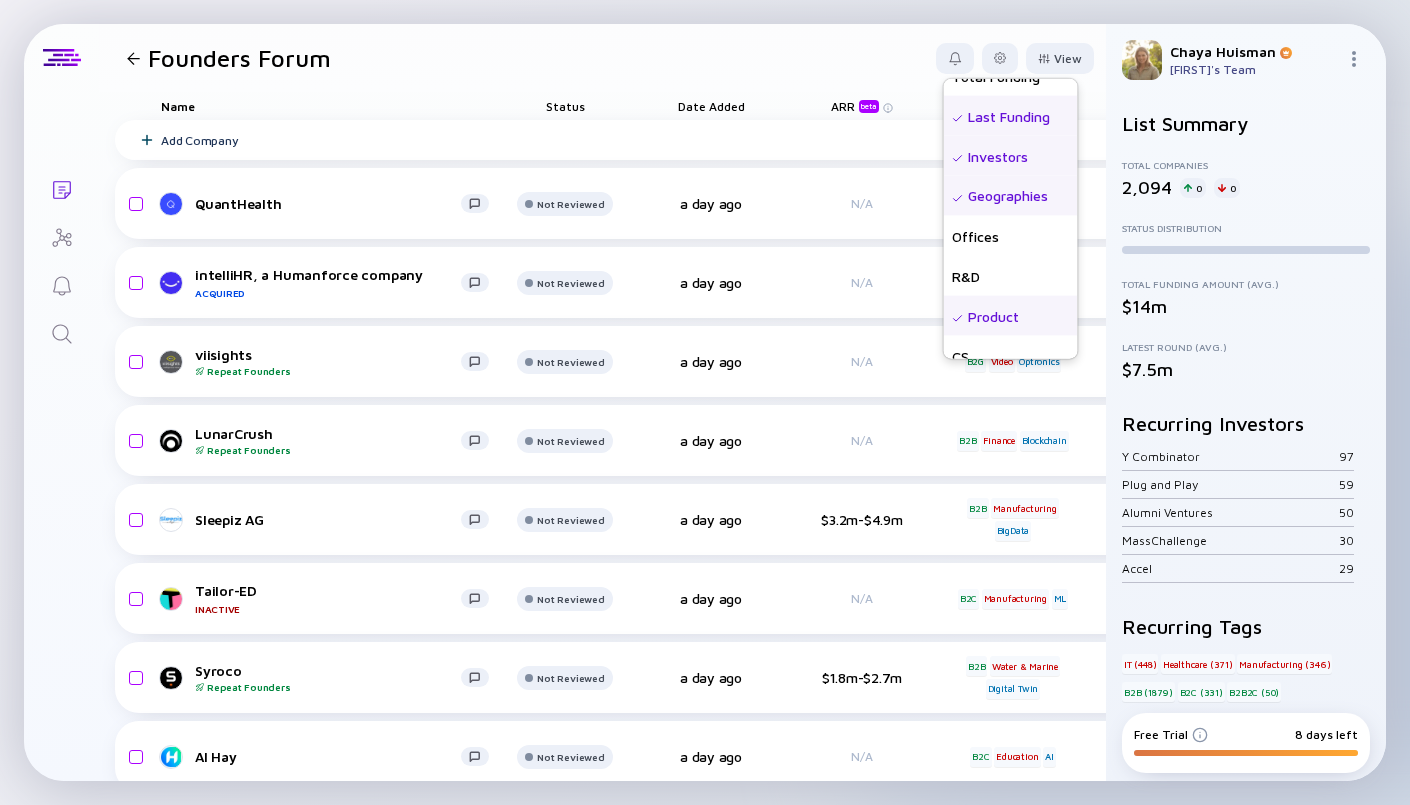 click on "Founders Forum View Name Status Tags ARR beta Founders Date Added Headcount Sales Marketing Total Funding Last Funding Investors Geographies Offices R&D Product CS Growth % (6m) Growth % (12m)" at bounding box center (602, 58) 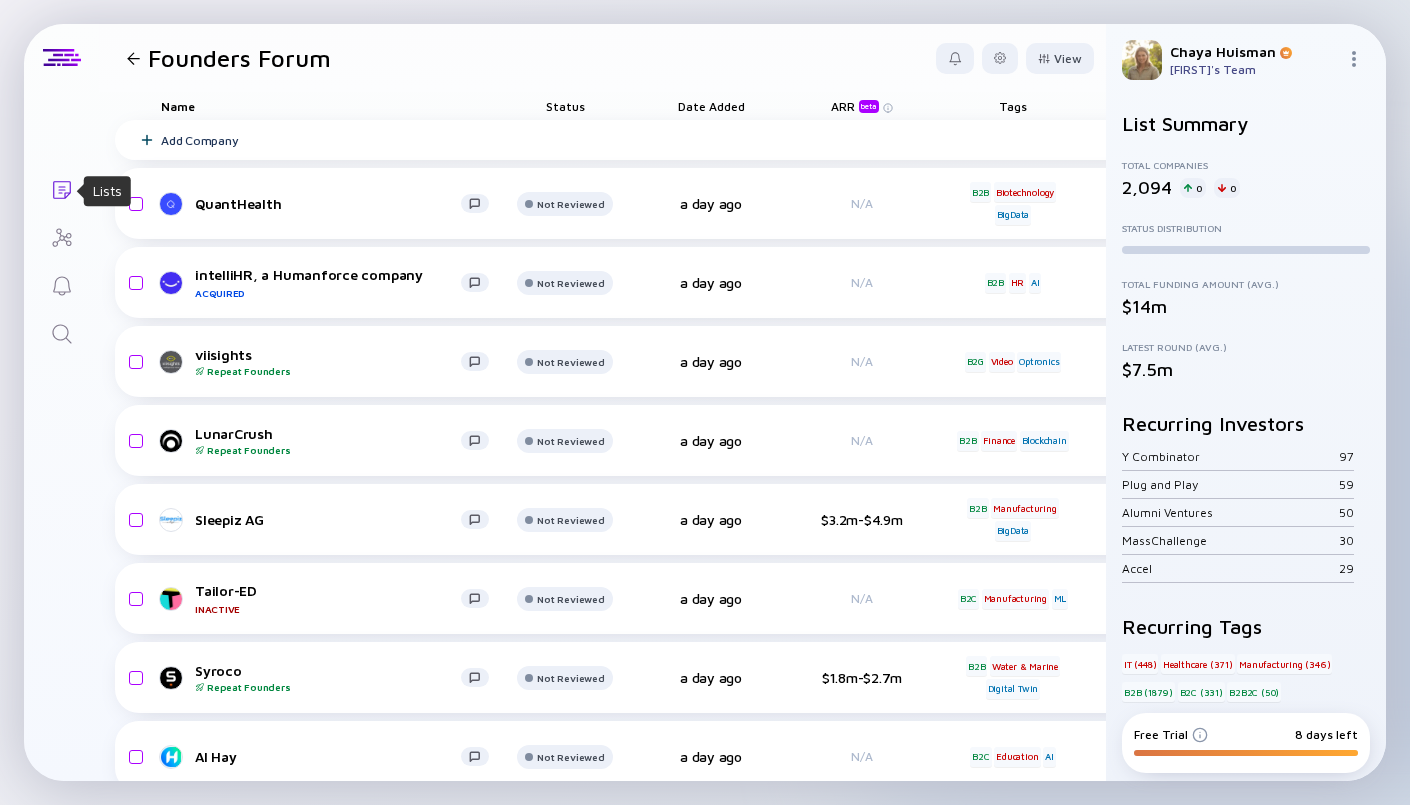 click on "Lists" 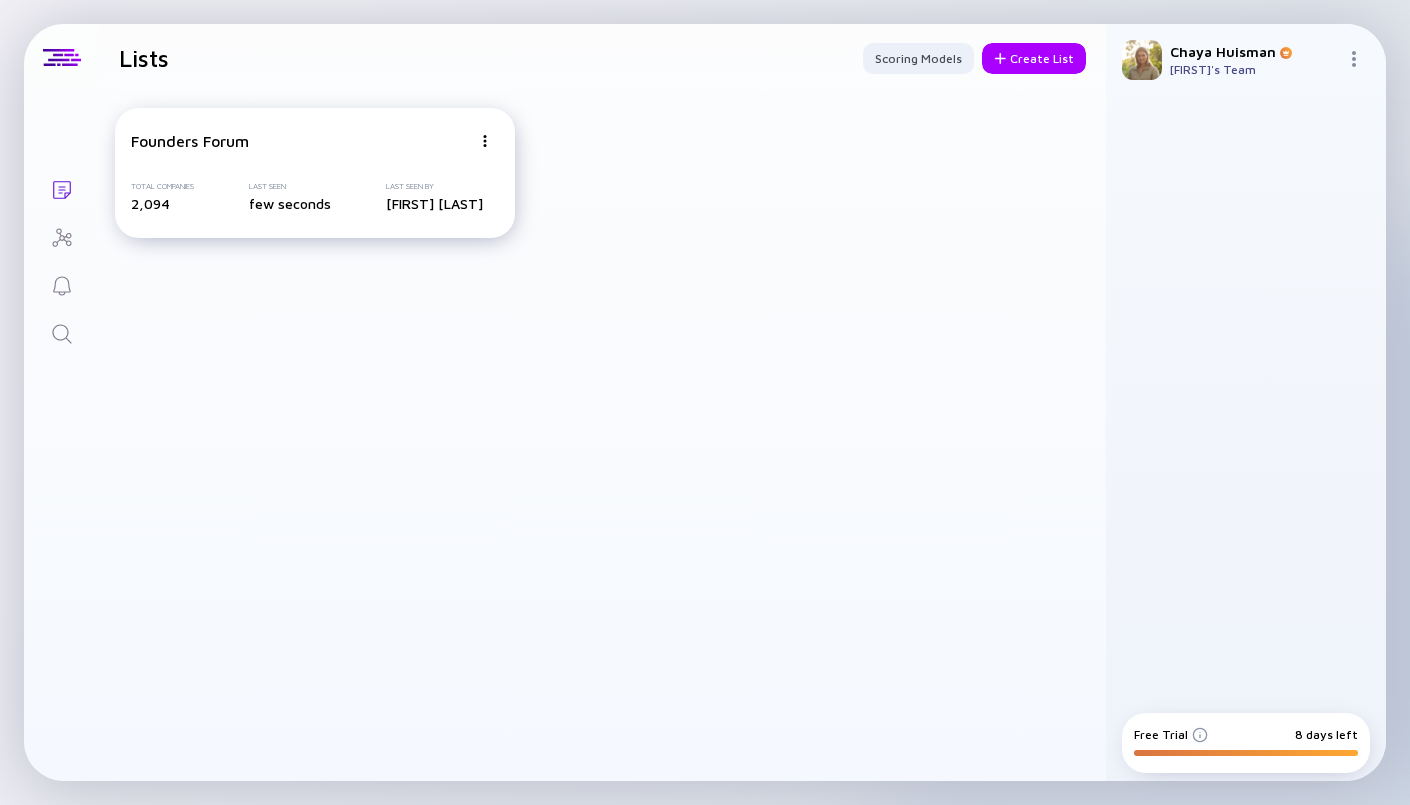 click on "Total Companies 2,094 Last Seen few seconds Last Seen By [FIRST] [LAST]" at bounding box center [315, 197] 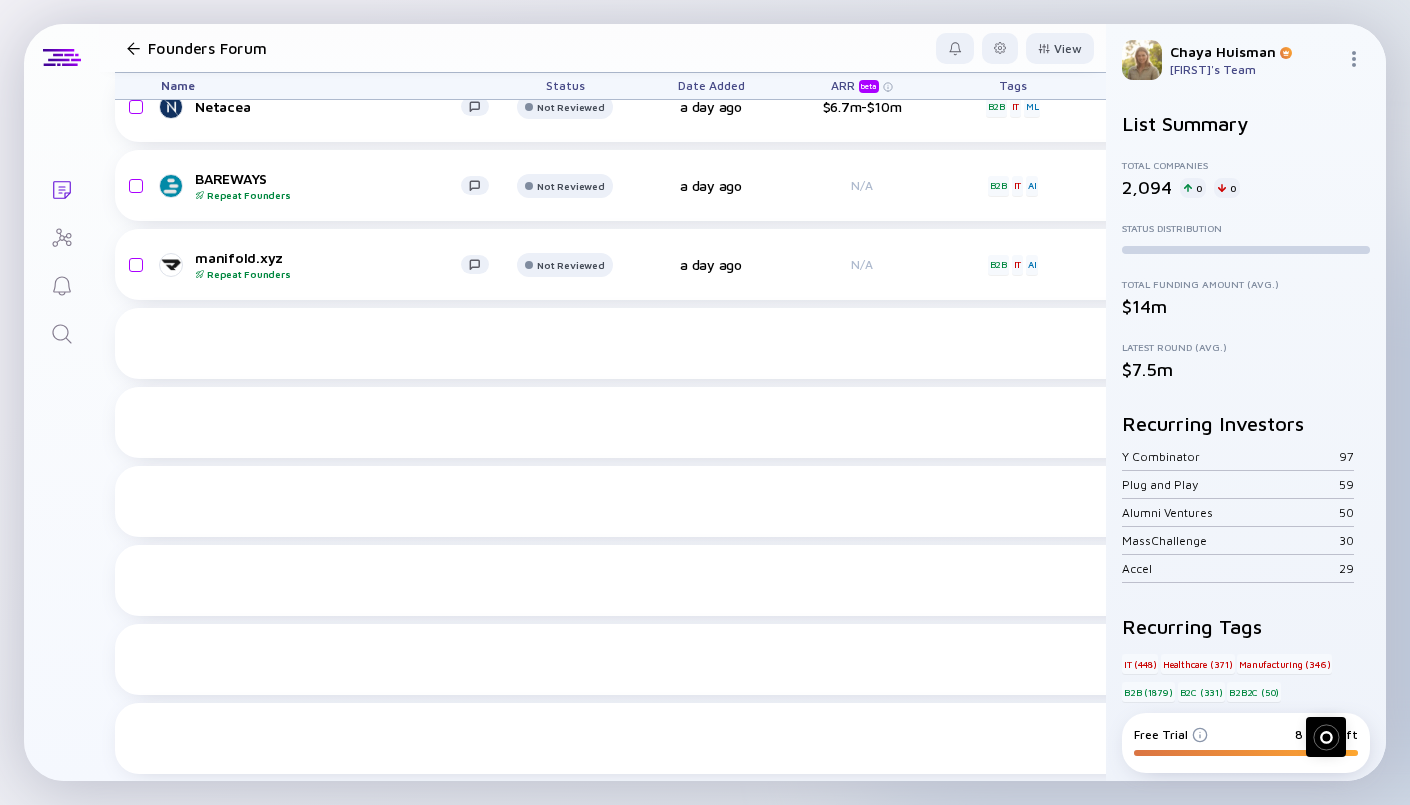 scroll, scrollTop: 0, scrollLeft: 0, axis: both 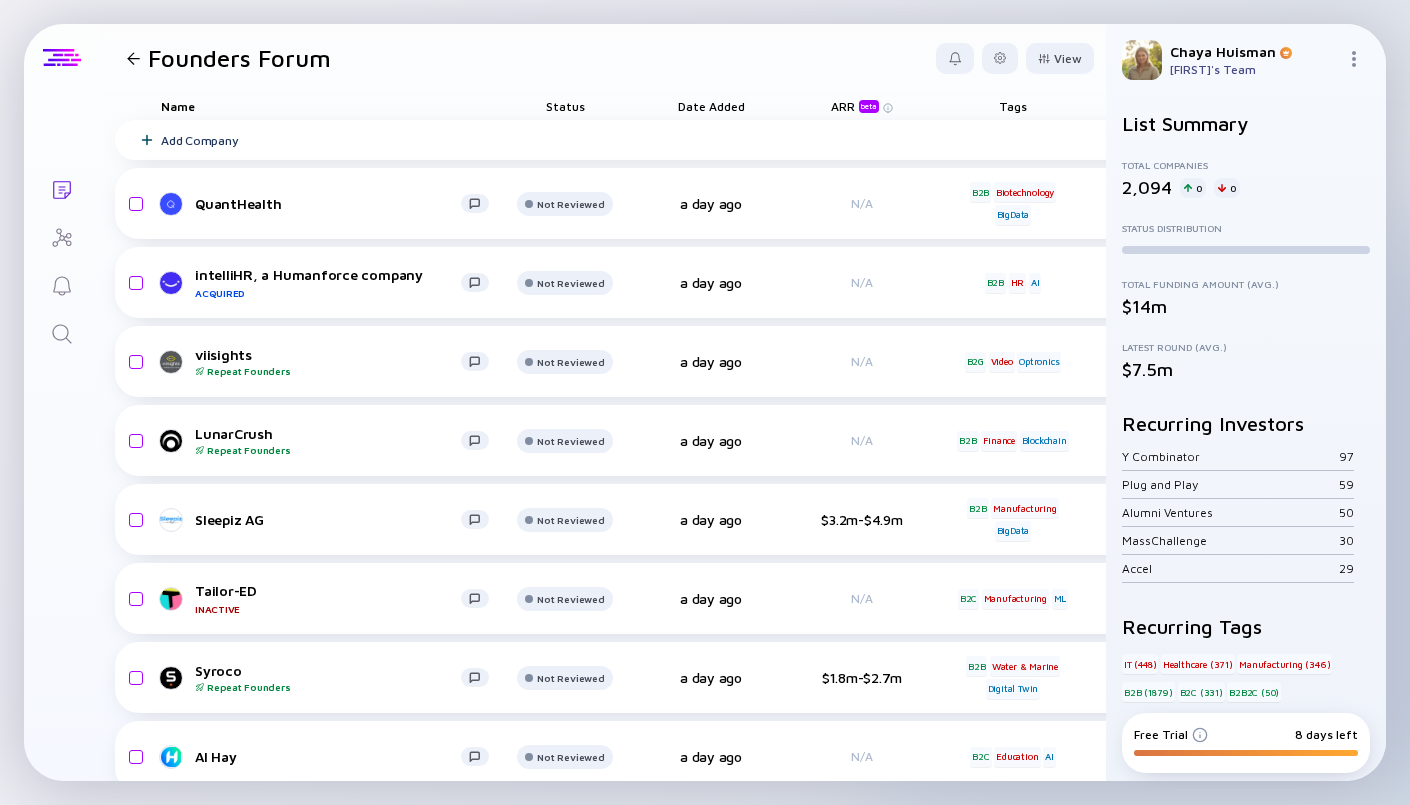 click at bounding box center (62, 58) 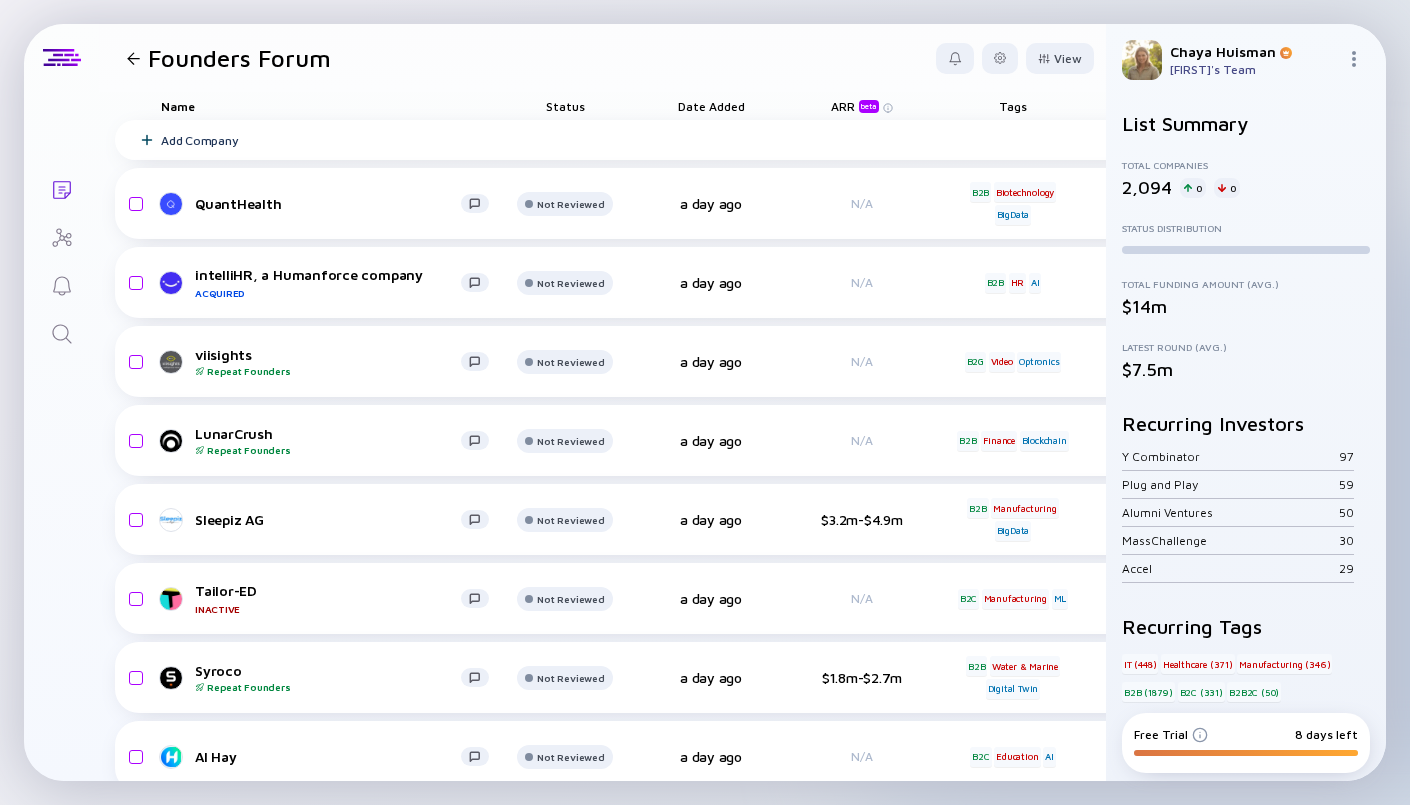 click at bounding box center [61, 332] 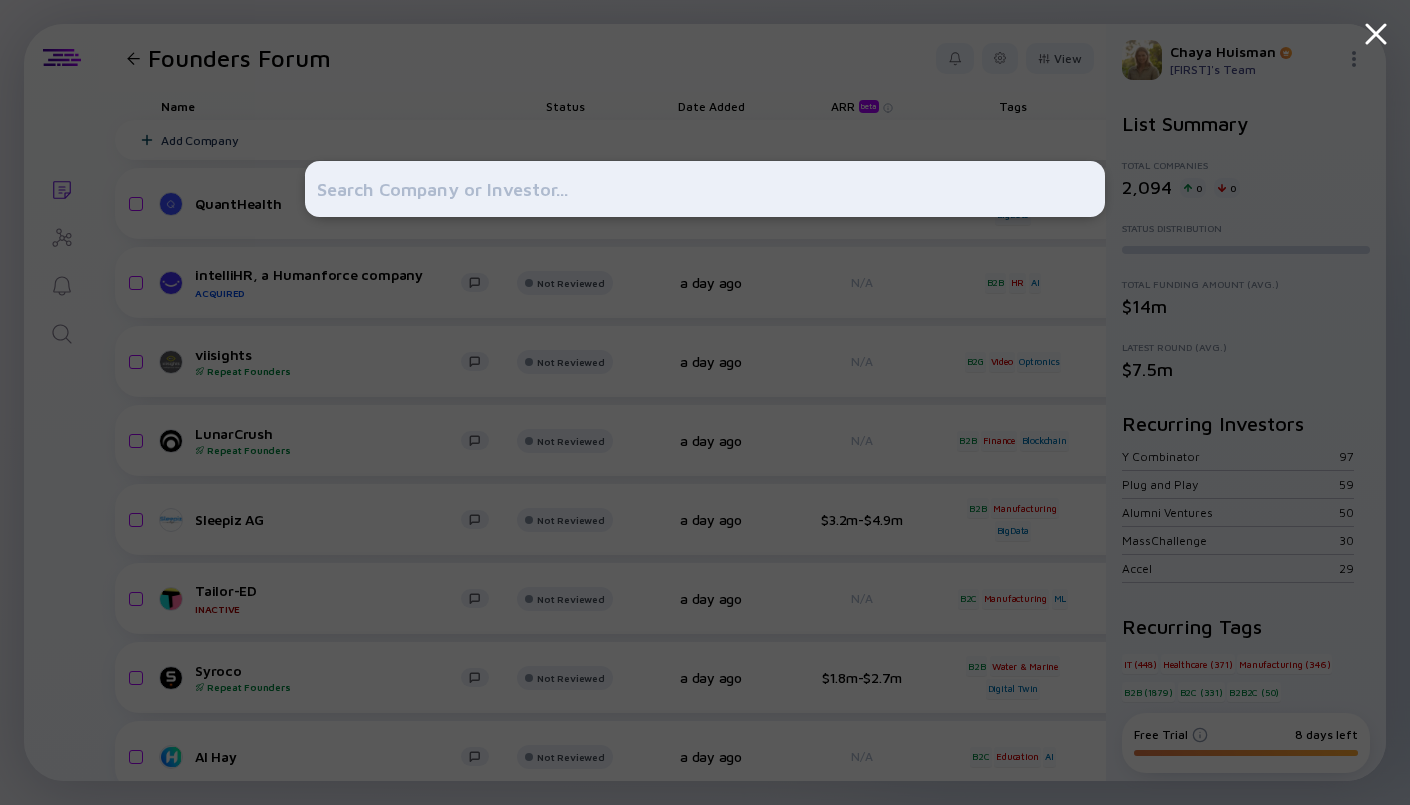 click at bounding box center [705, 402] 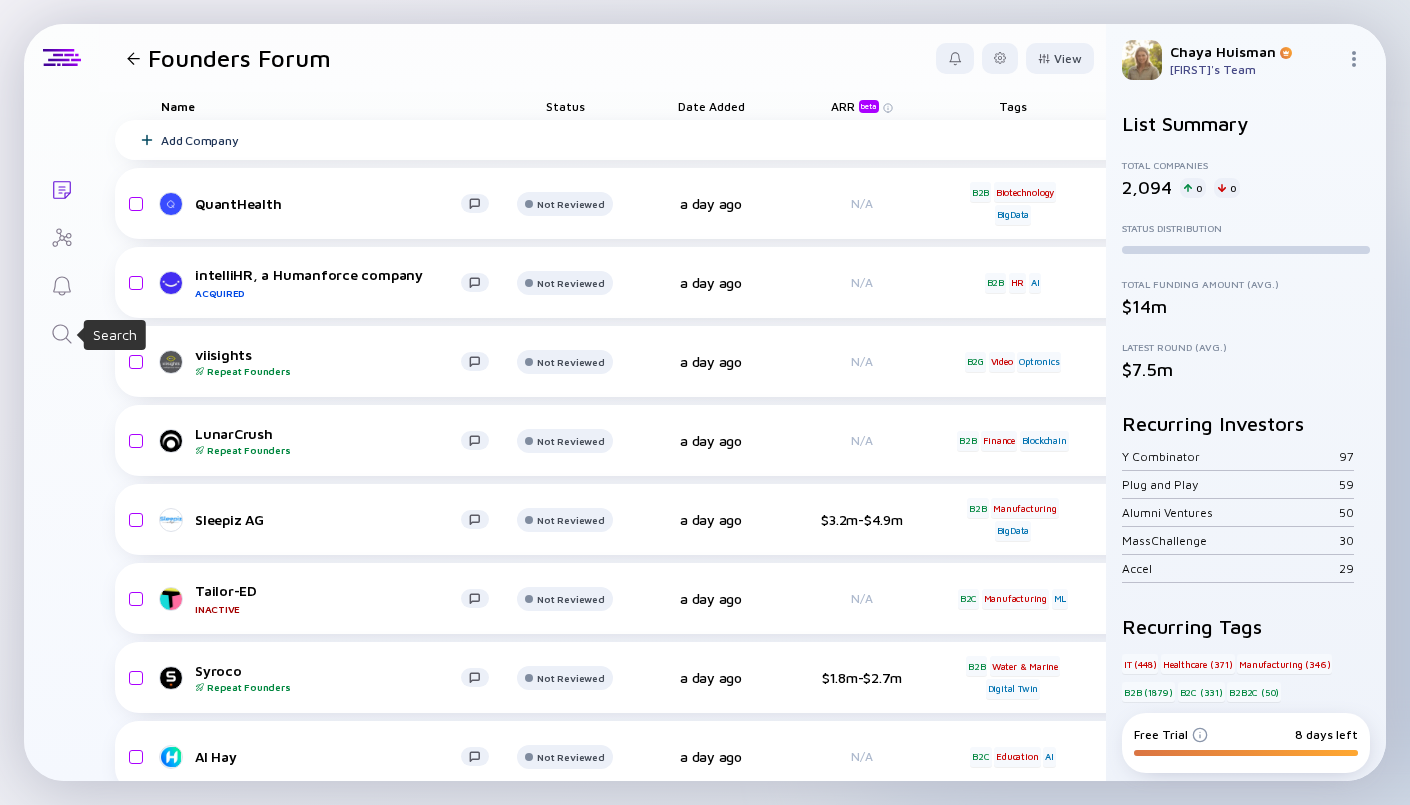 click 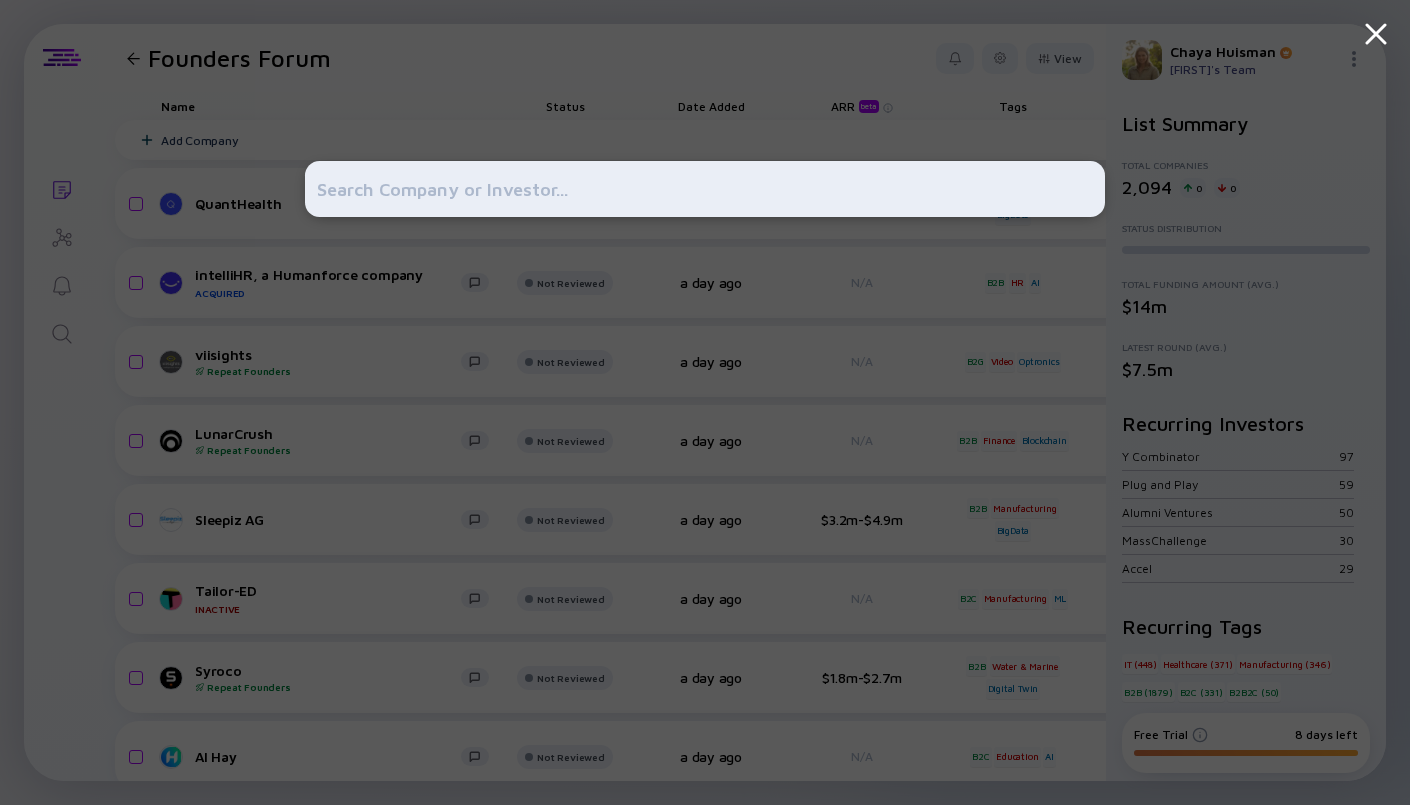 click at bounding box center (705, 189) 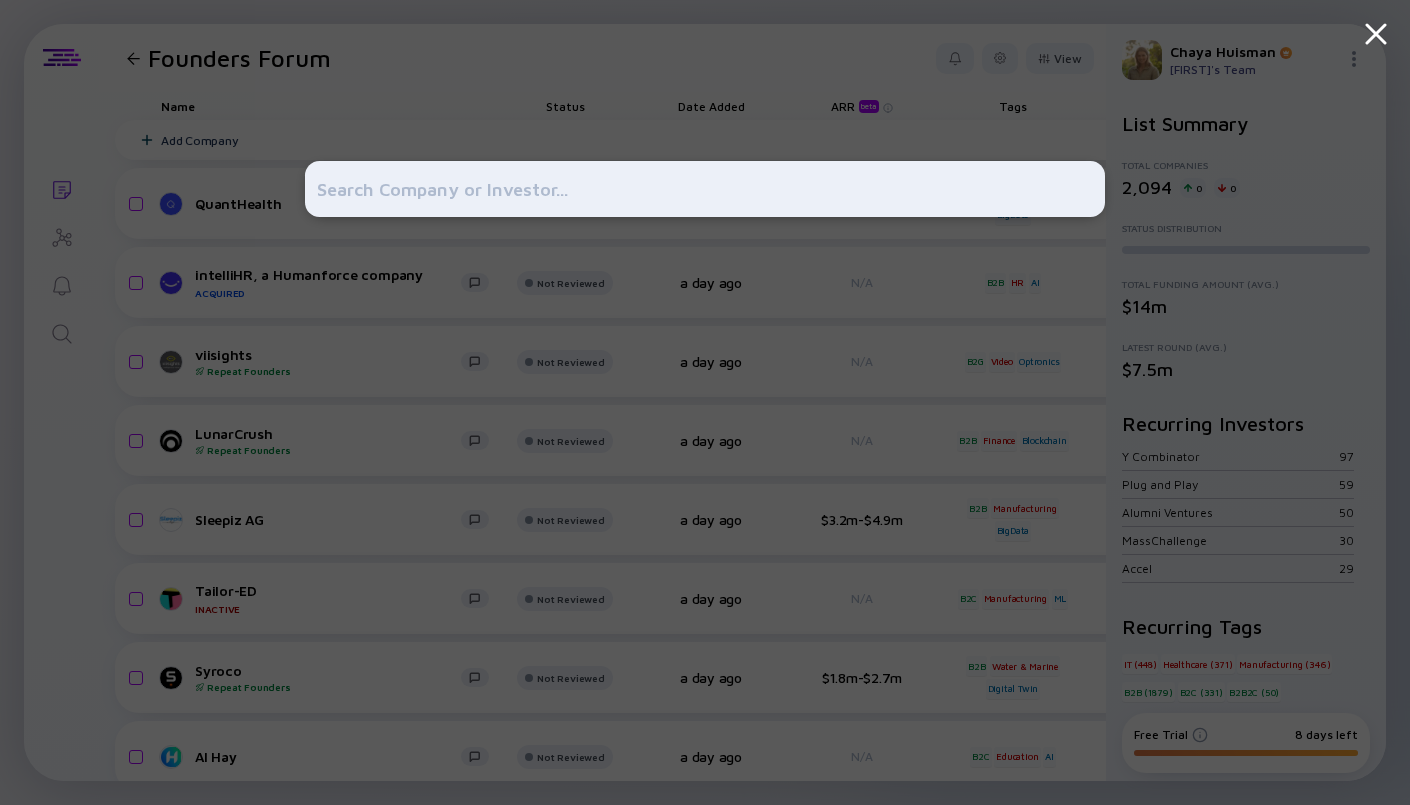 click at bounding box center [705, 402] 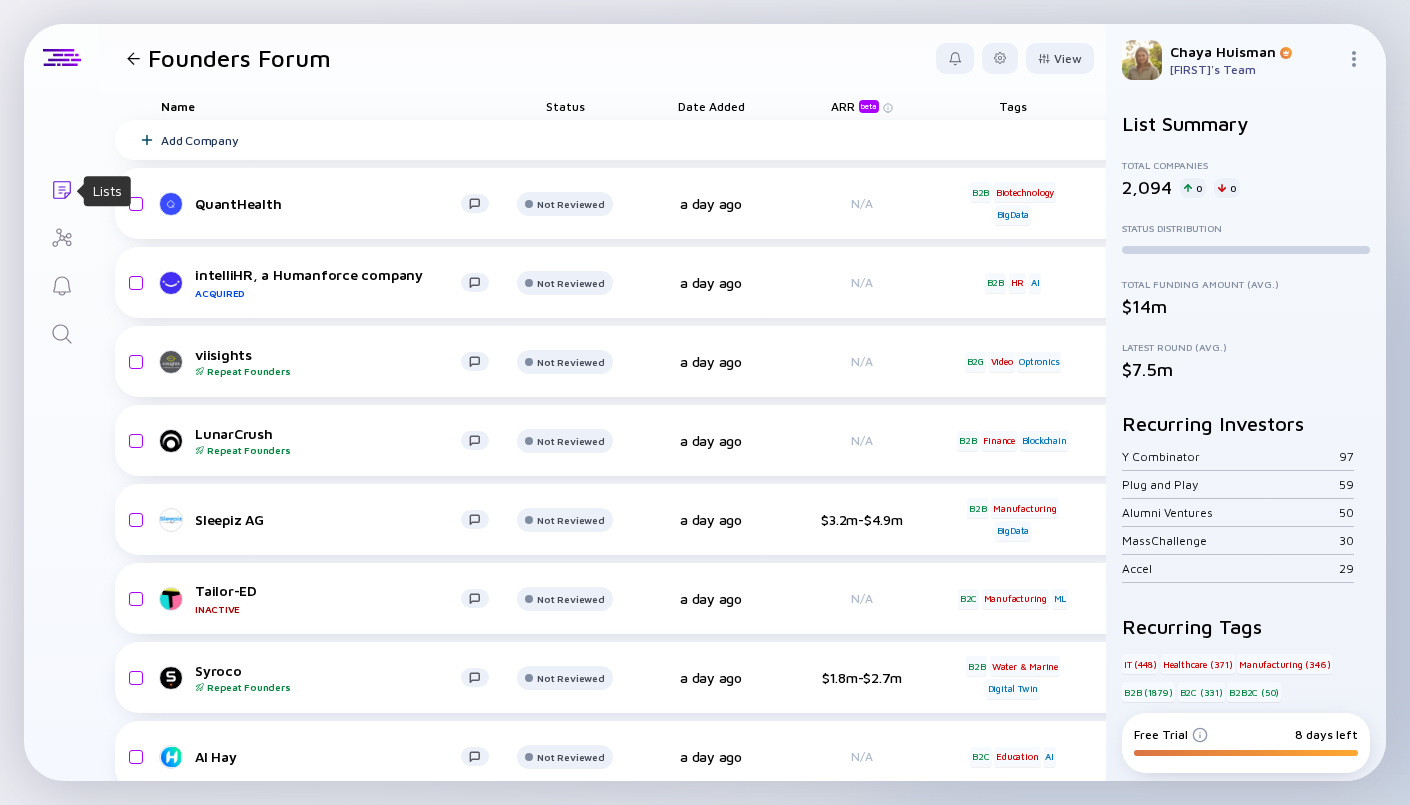 click on "Lists" at bounding box center [61, 188] 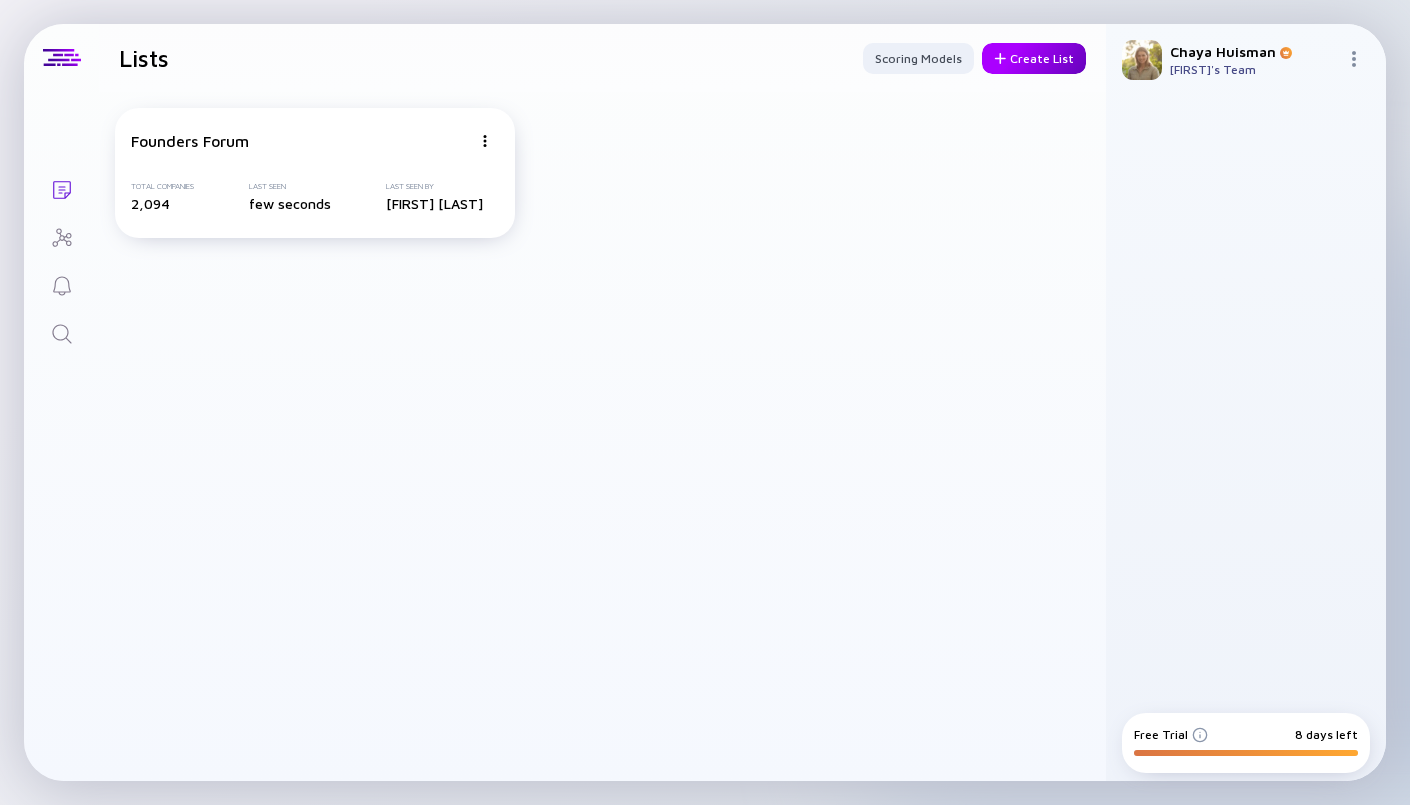 click on "Create List" at bounding box center (1034, 58) 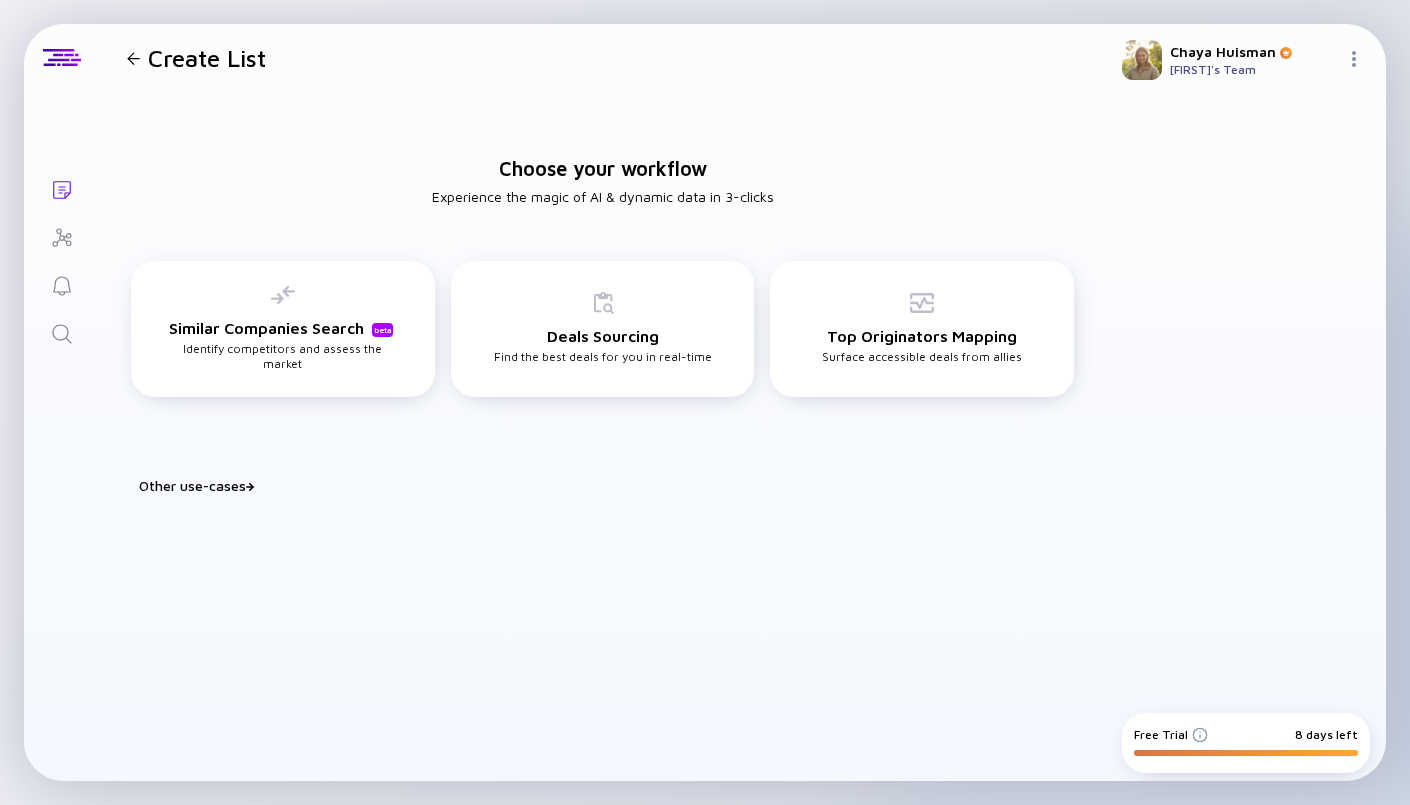 click on "Other use-cases" at bounding box center [614, 485] 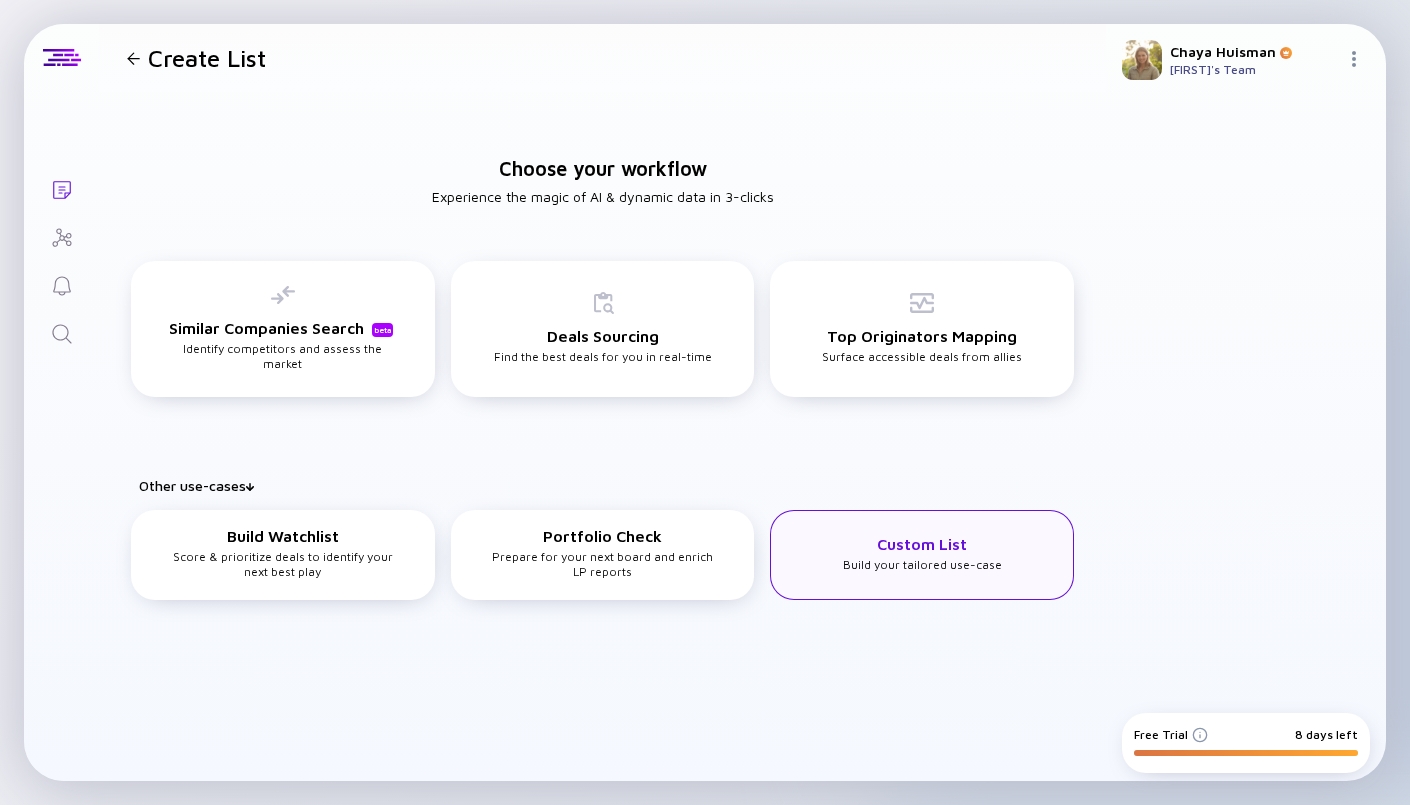click on "Custom List Build your tailored use-case" at bounding box center [922, 555] 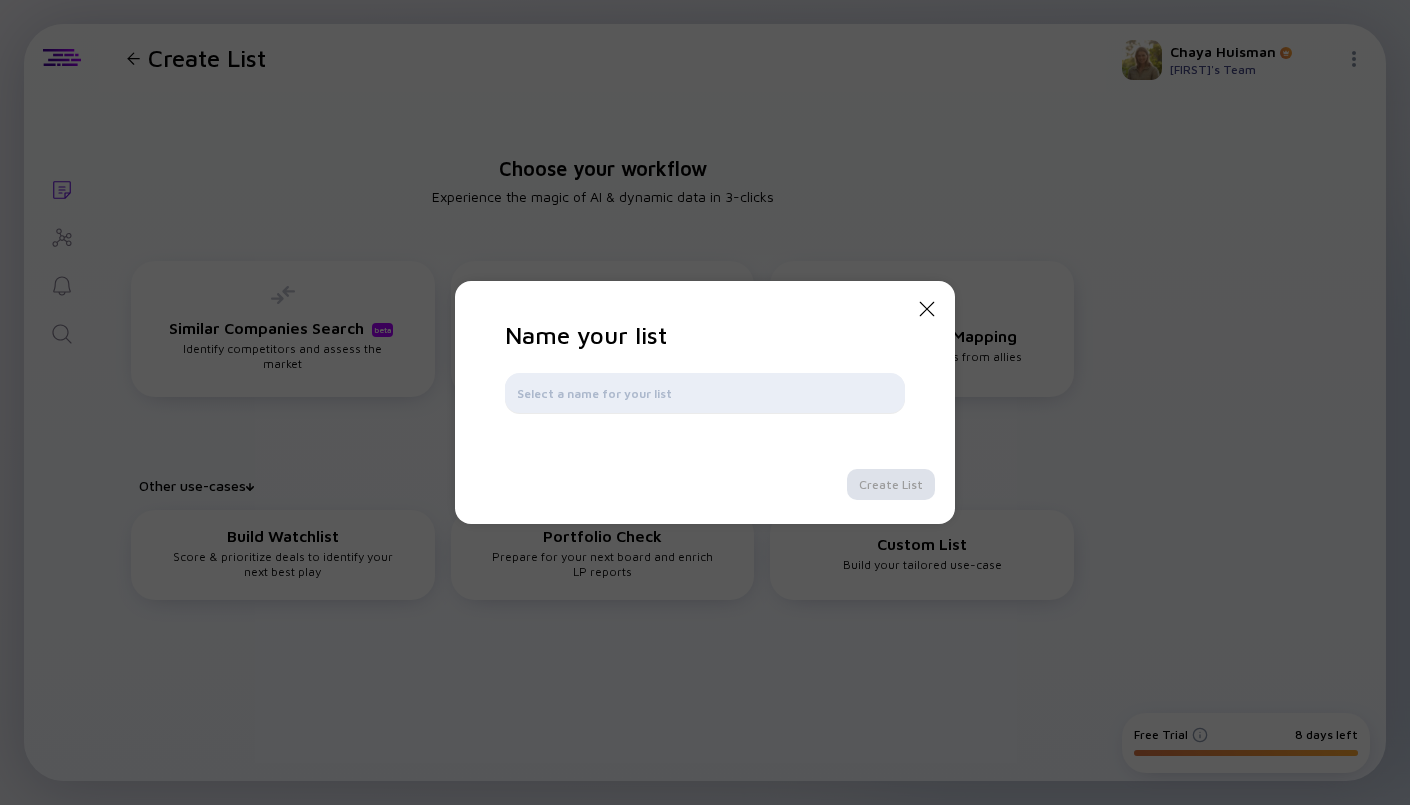 click at bounding box center [705, 393] 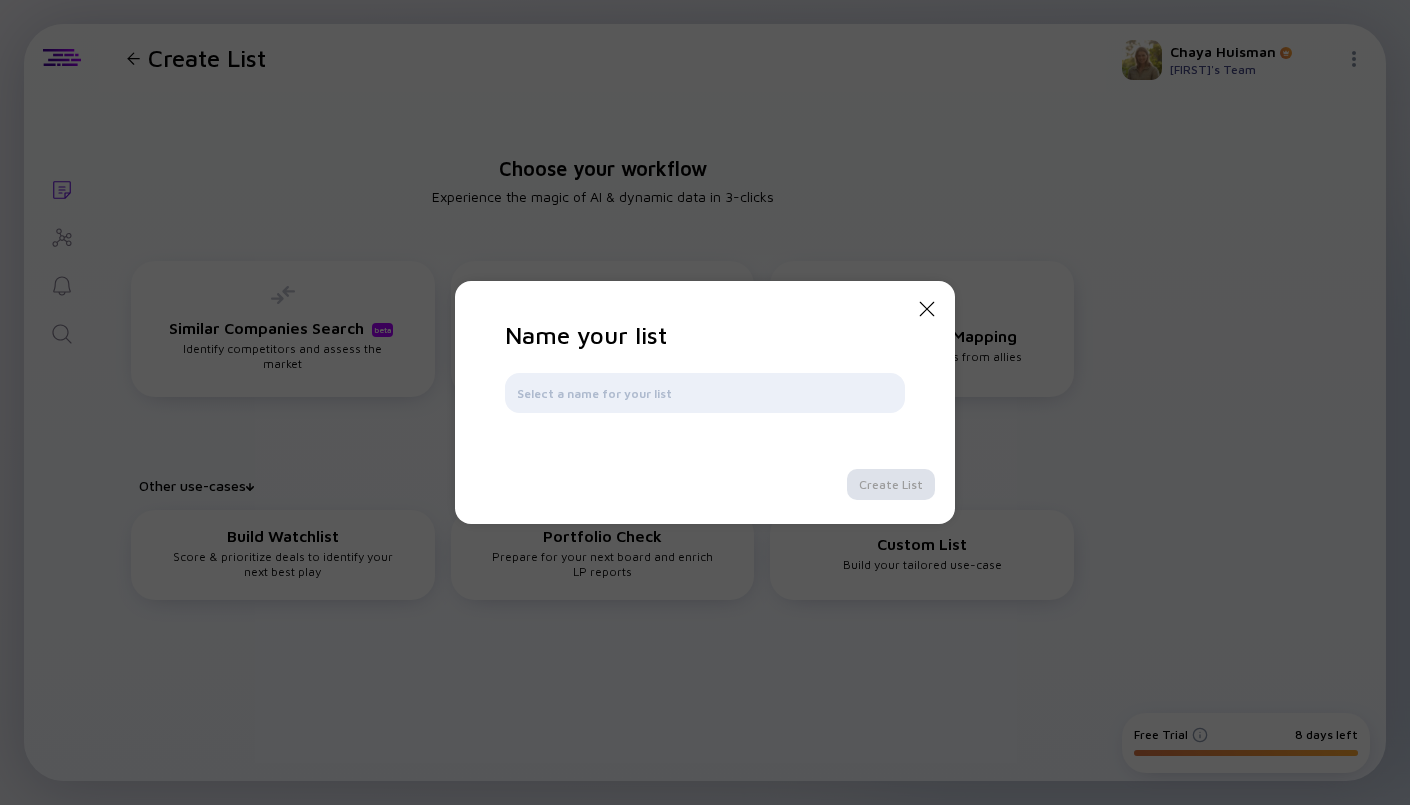 type on "s" 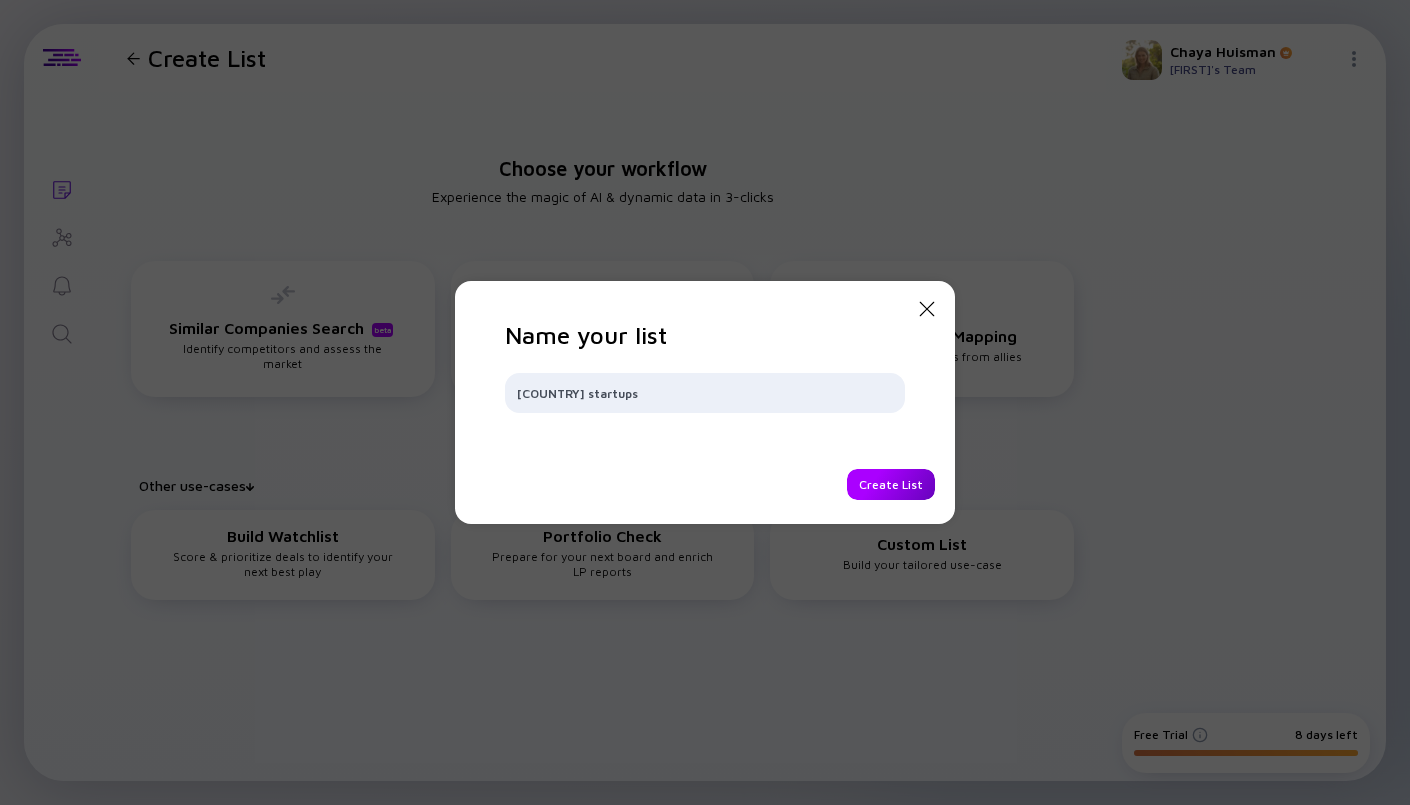 type on "[COUNTRY] startups" 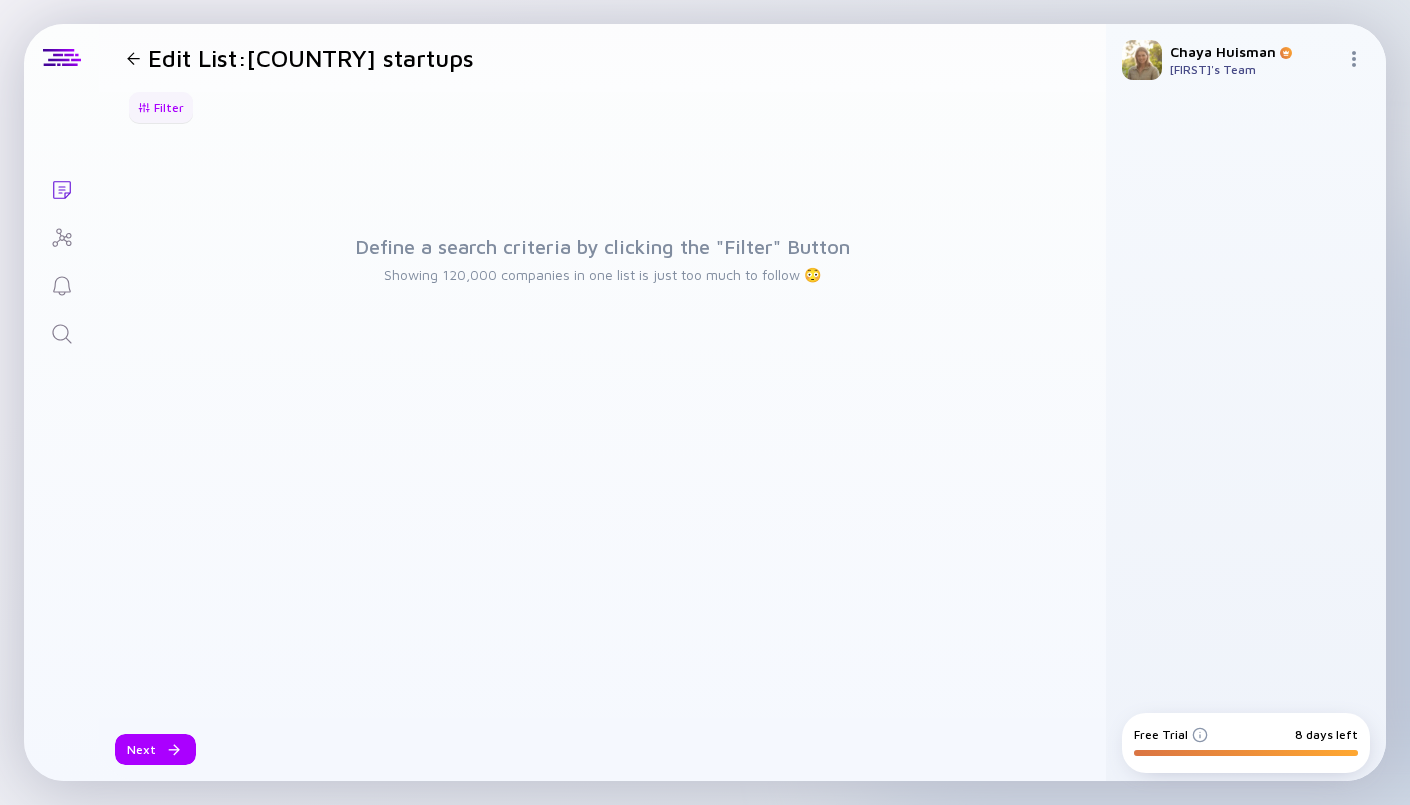 click on "Filter" at bounding box center [161, 107] 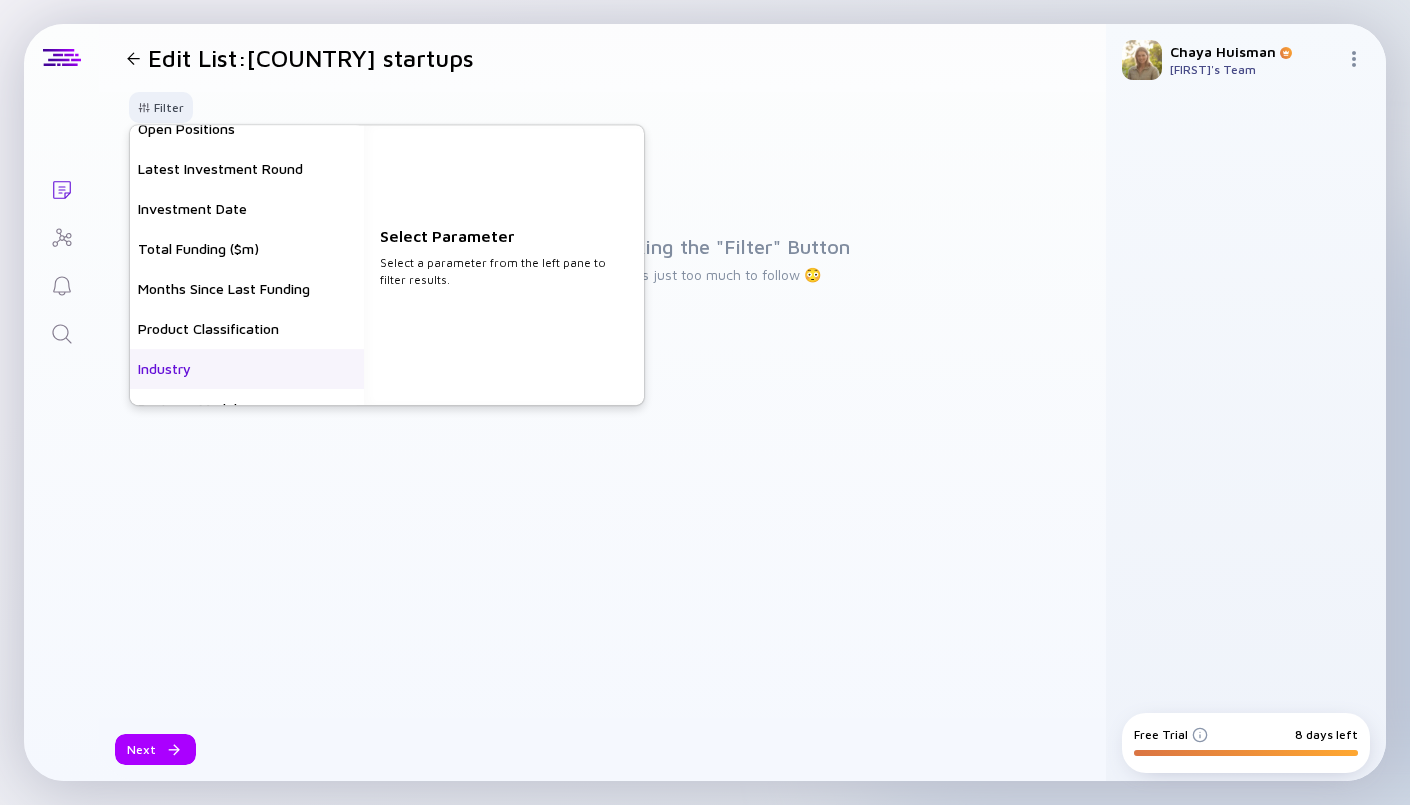 scroll, scrollTop: 356, scrollLeft: 0, axis: vertical 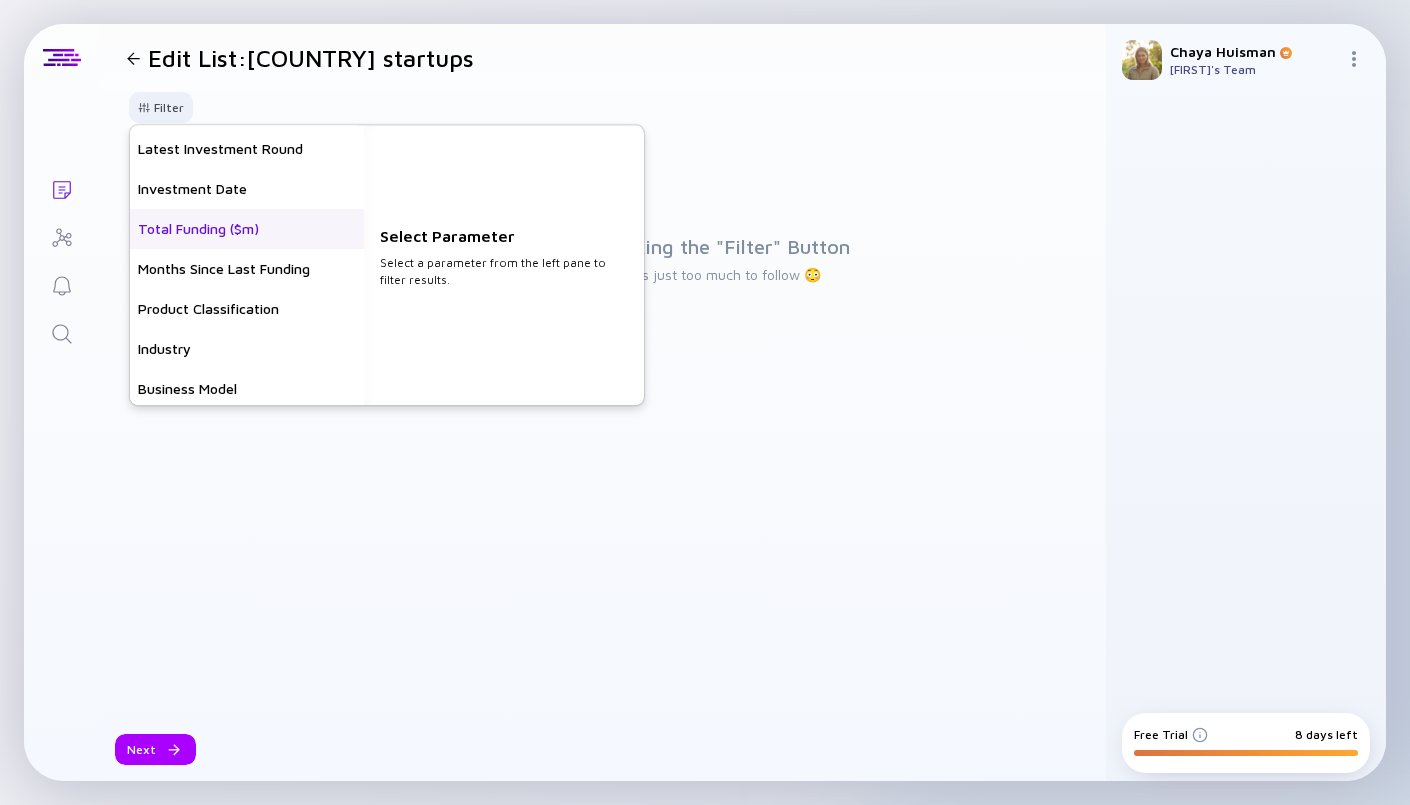 click on "Total Funding ($m)" at bounding box center [247, 229] 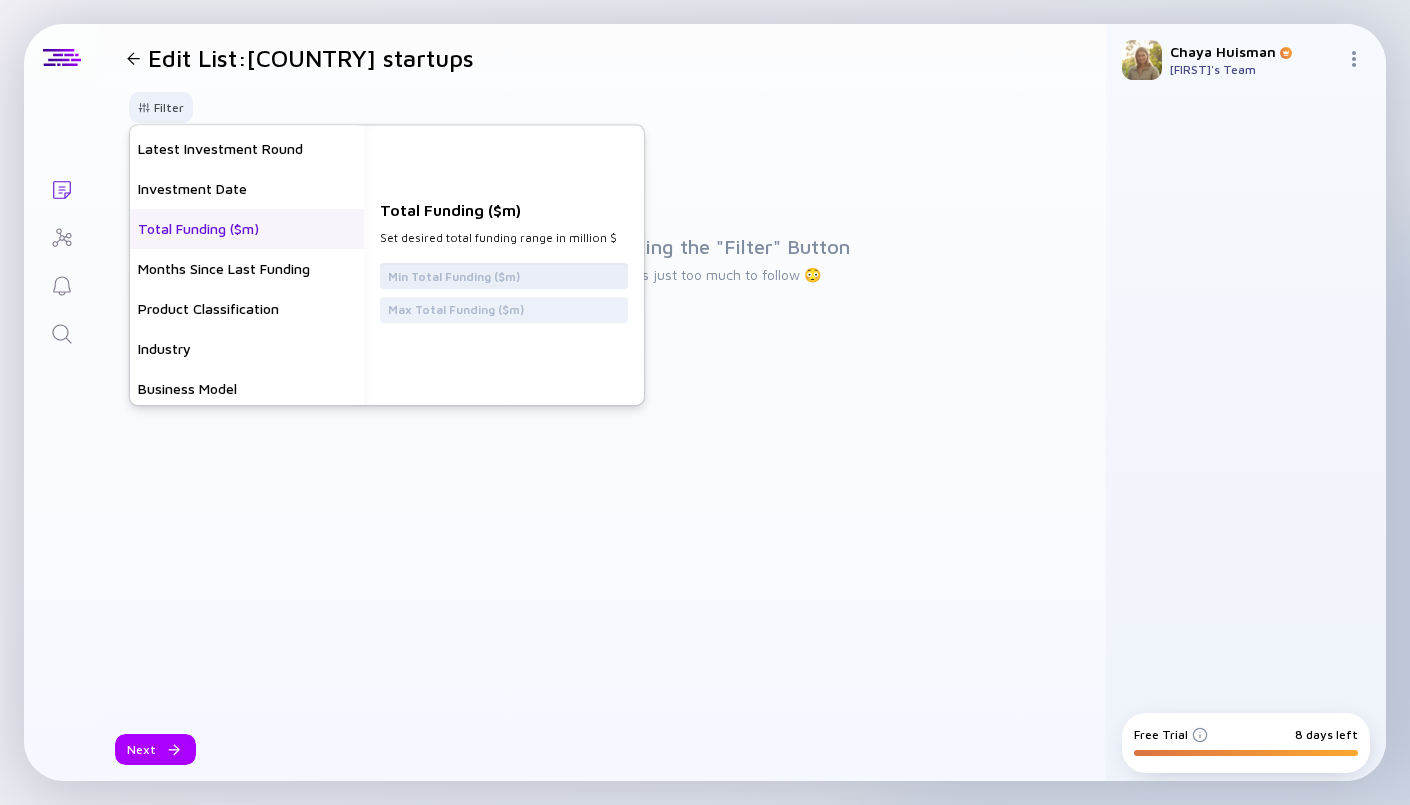 click at bounding box center [504, 276] 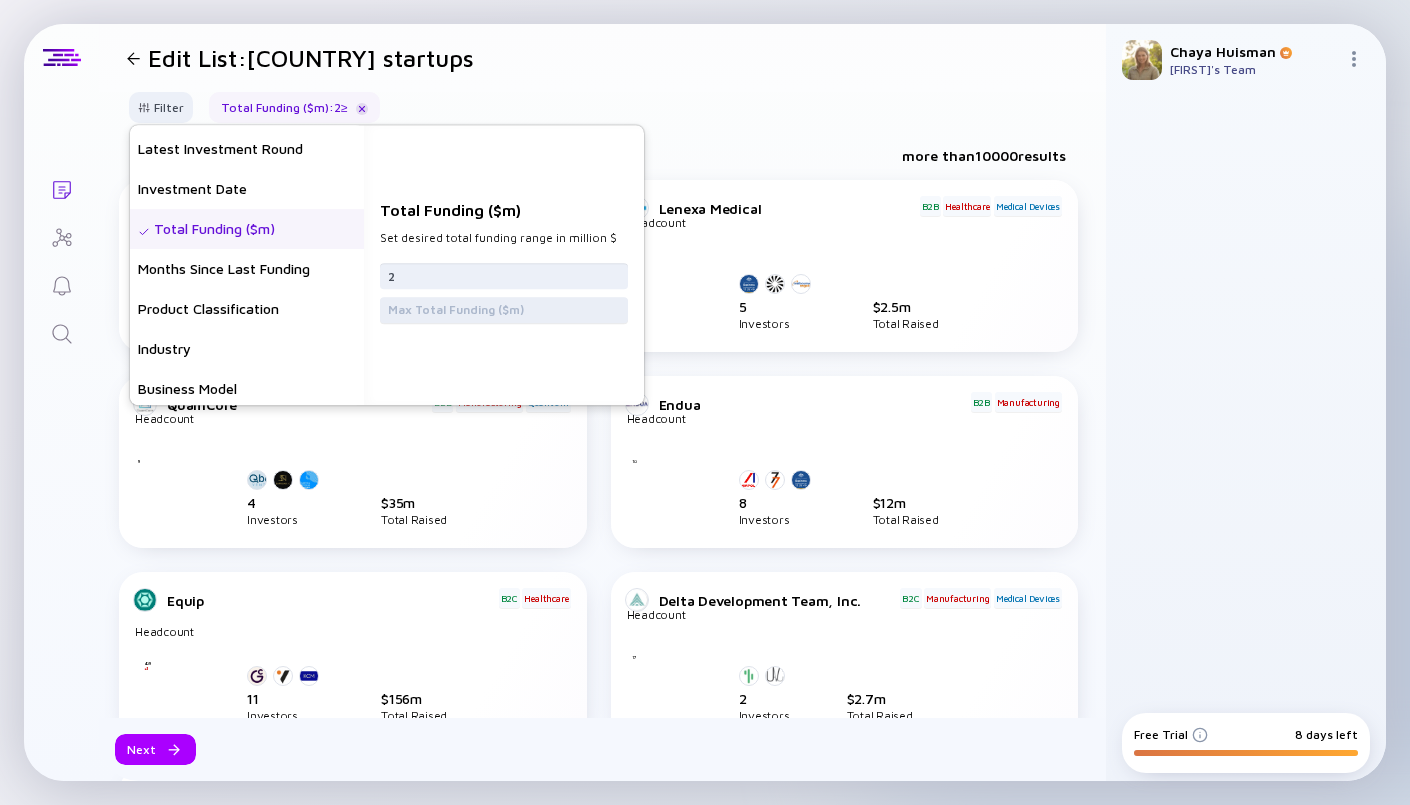 type on "2" 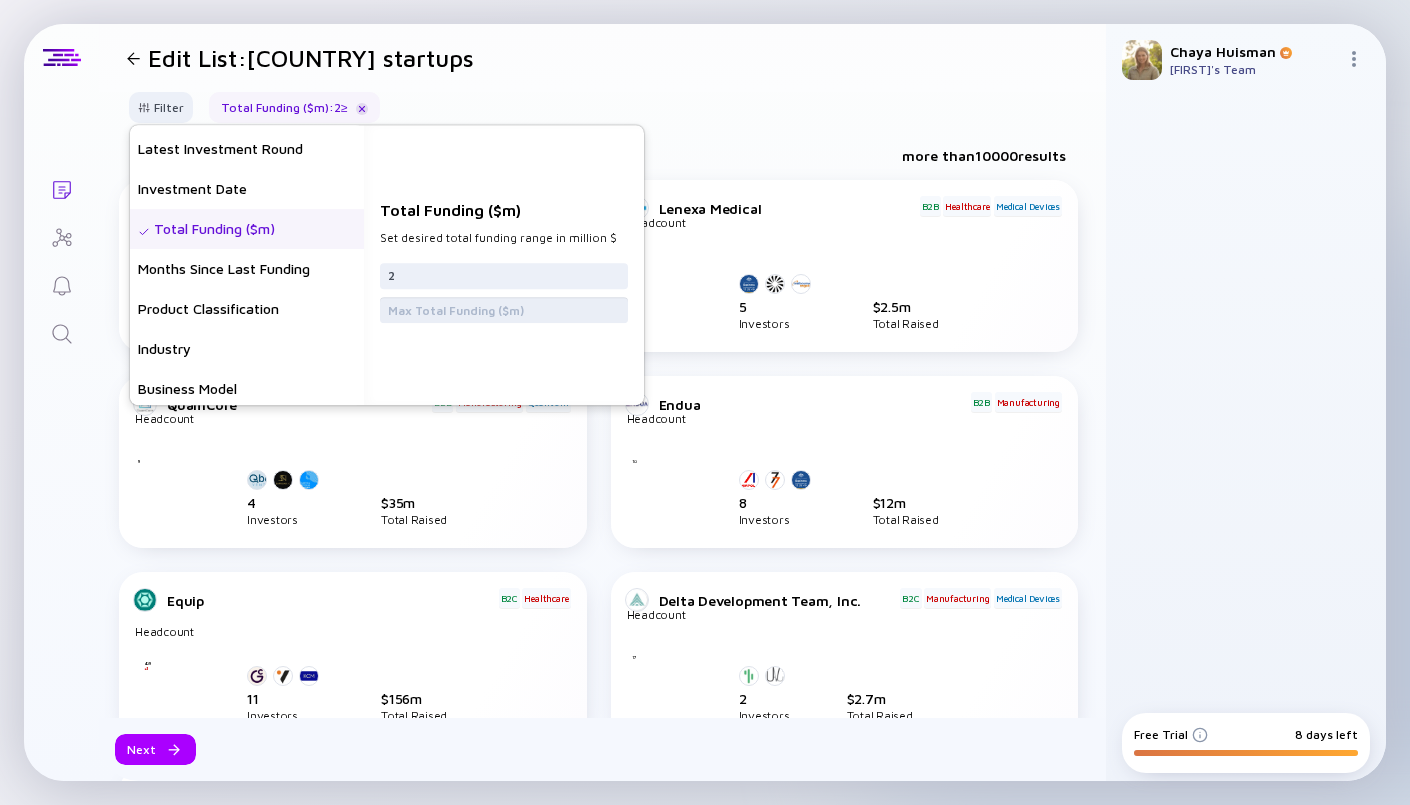 click at bounding box center (504, 310) 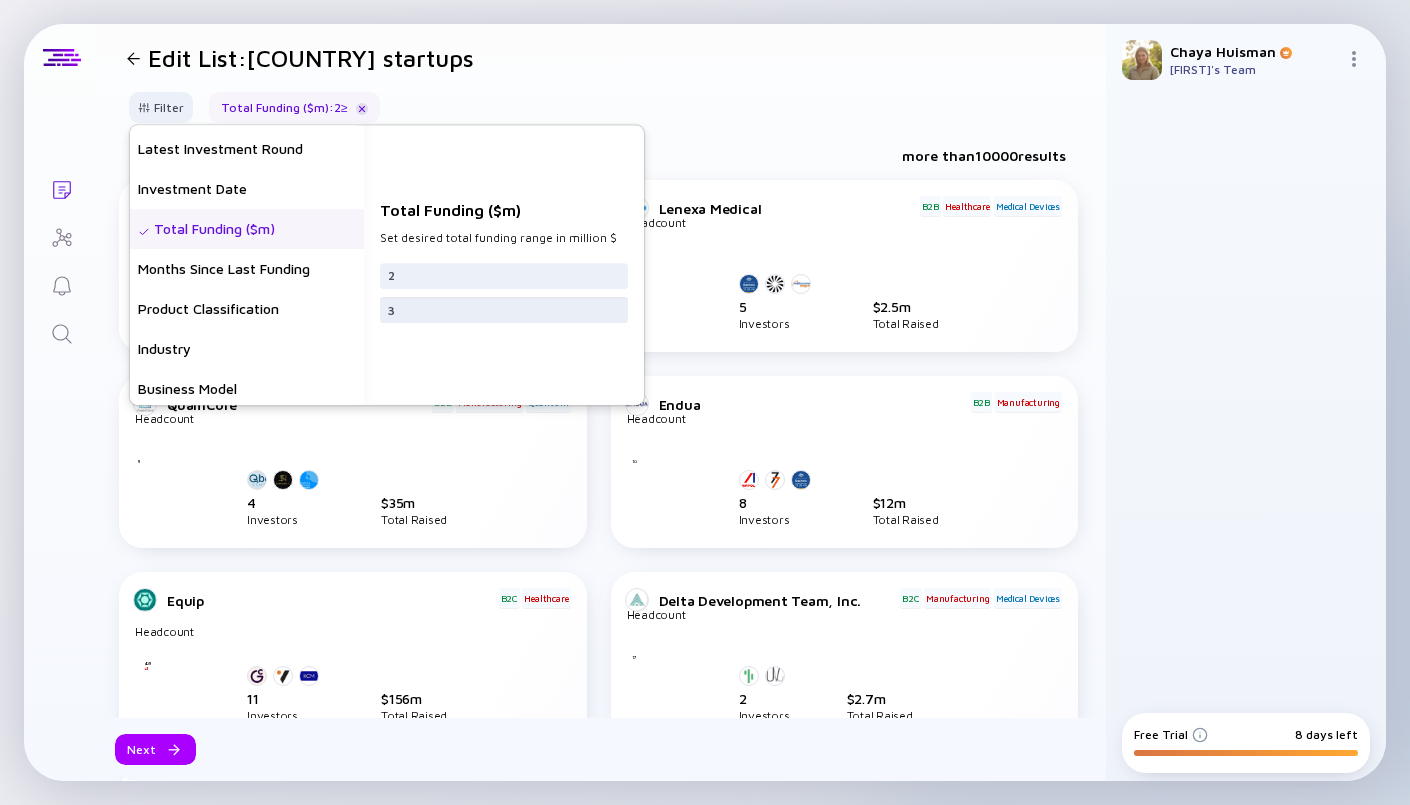 type on "30" 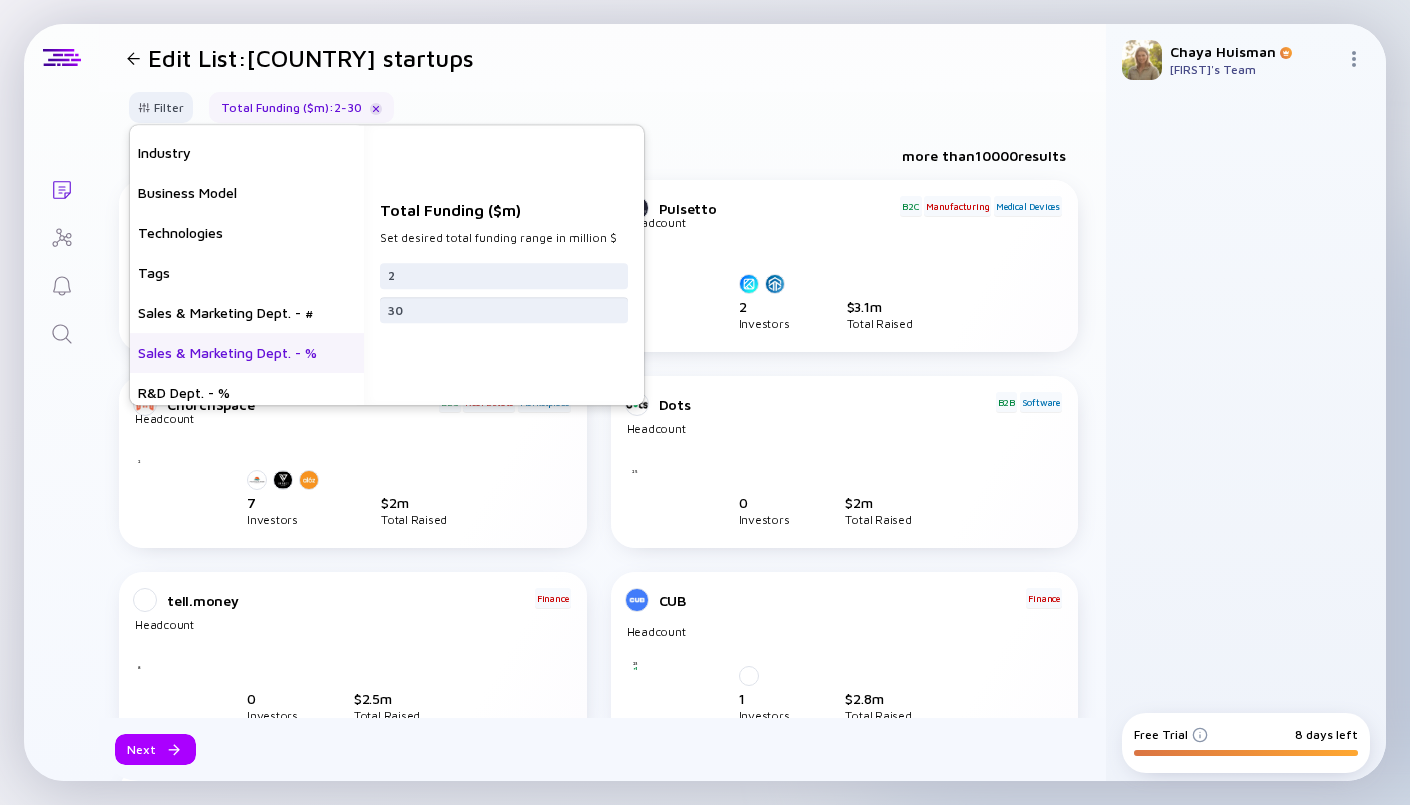 scroll, scrollTop: 560, scrollLeft: 0, axis: vertical 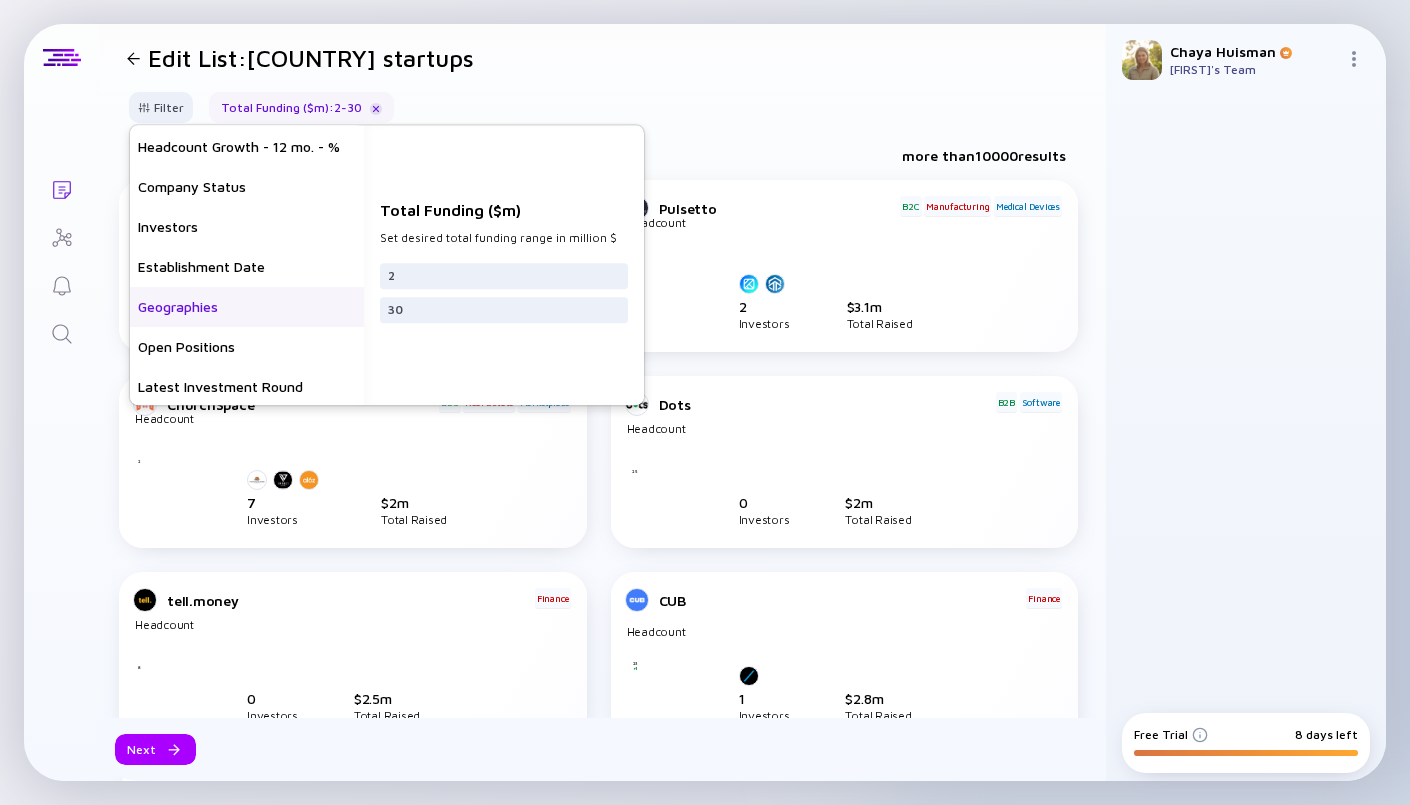 click on "Geographies" at bounding box center (247, 307) 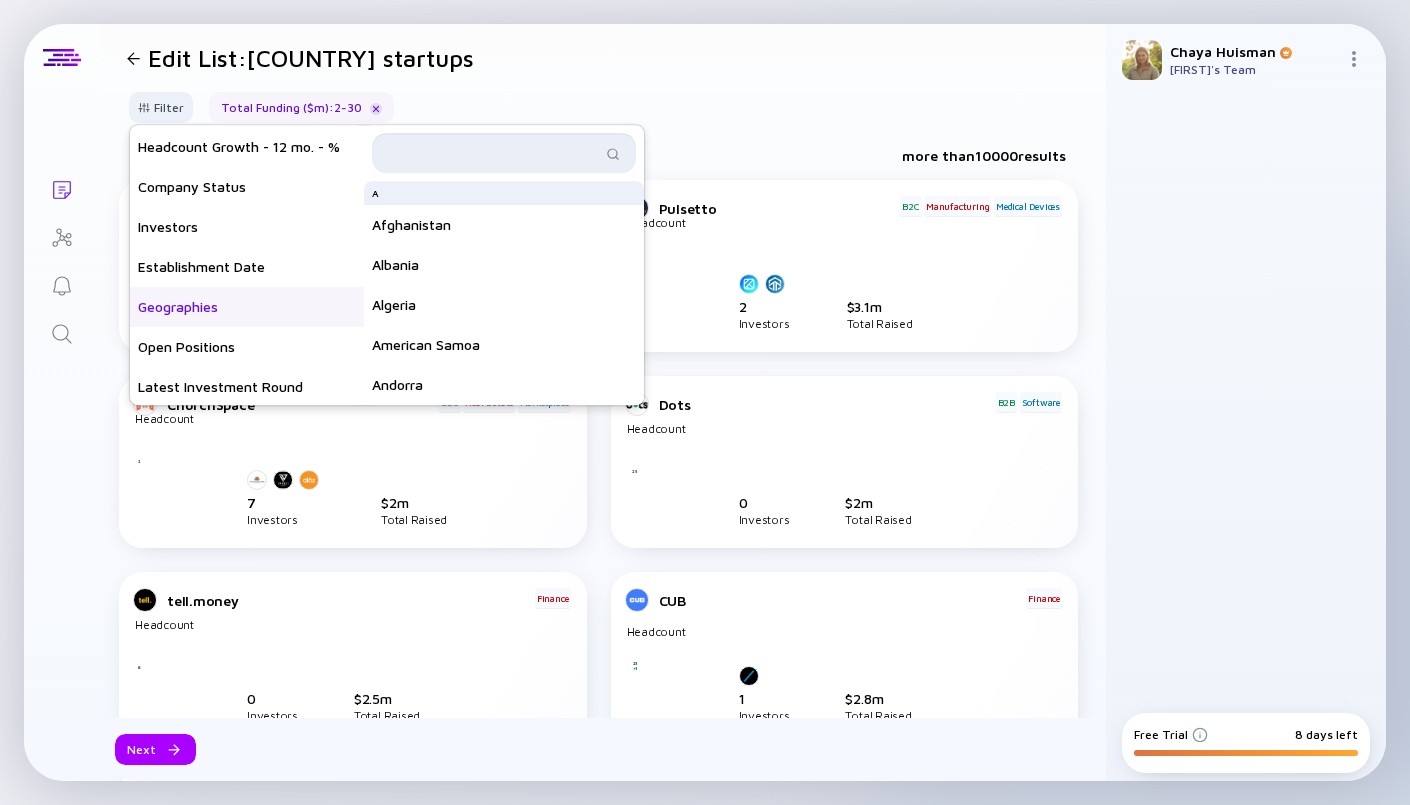 click at bounding box center (492, 153) 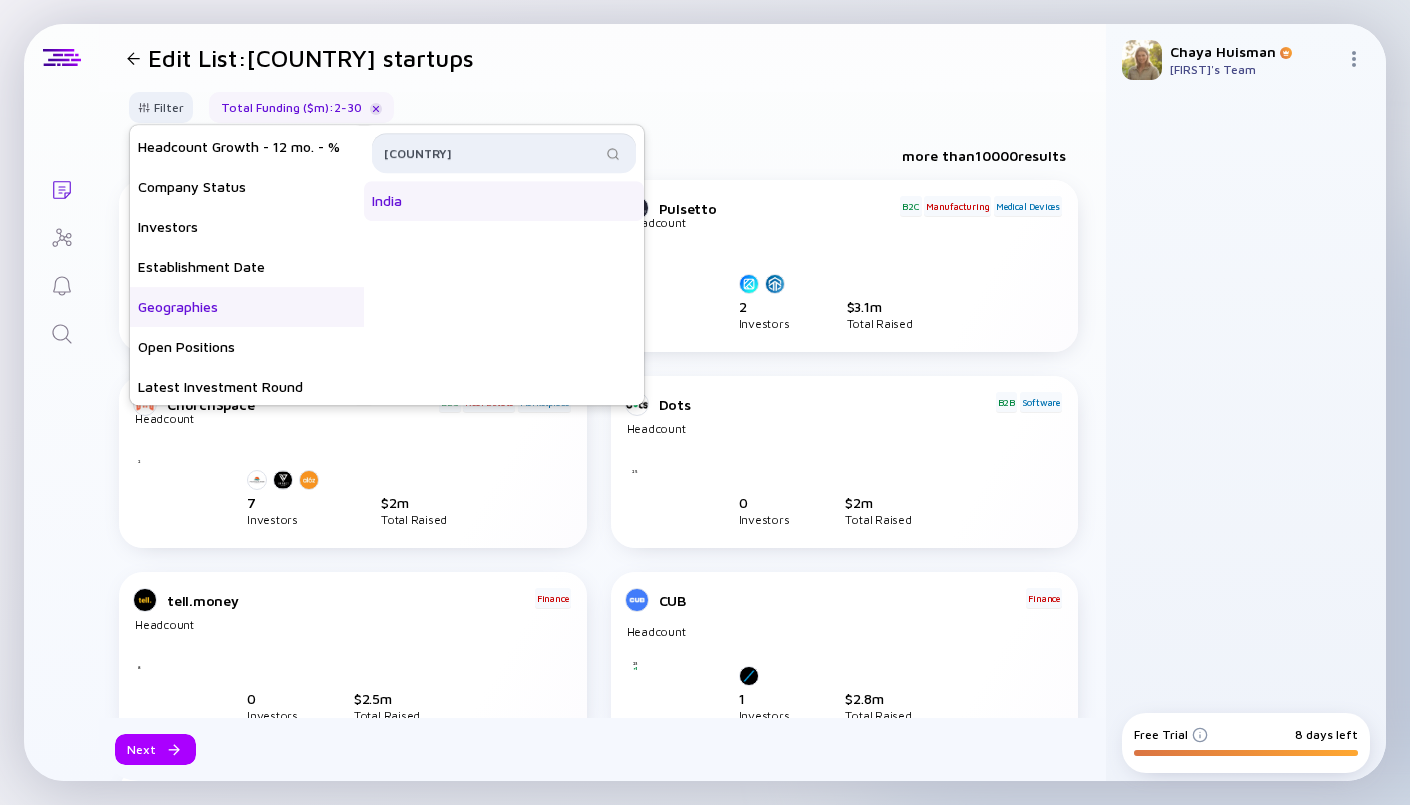 type on "[COUNTRY]" 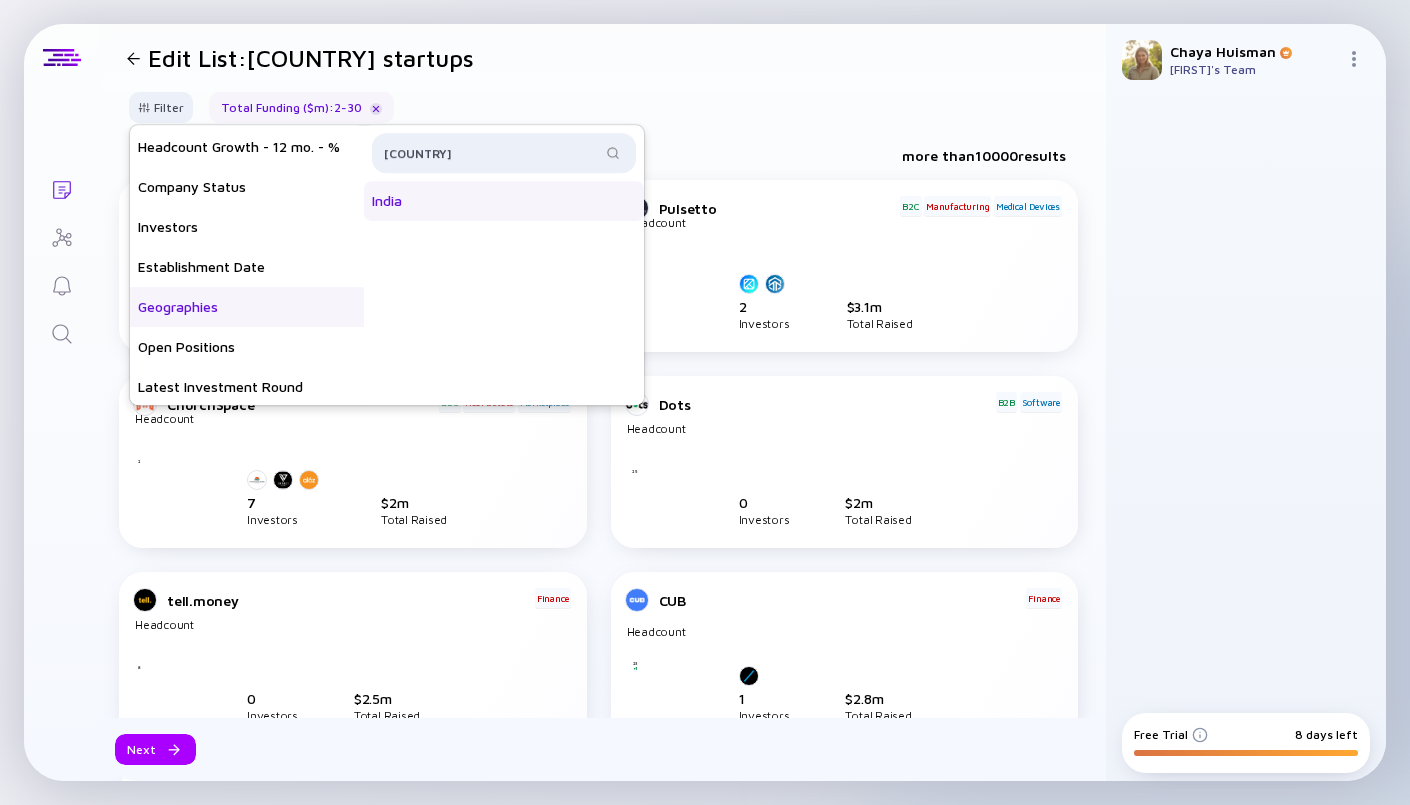 click on "India" at bounding box center [504, 201] 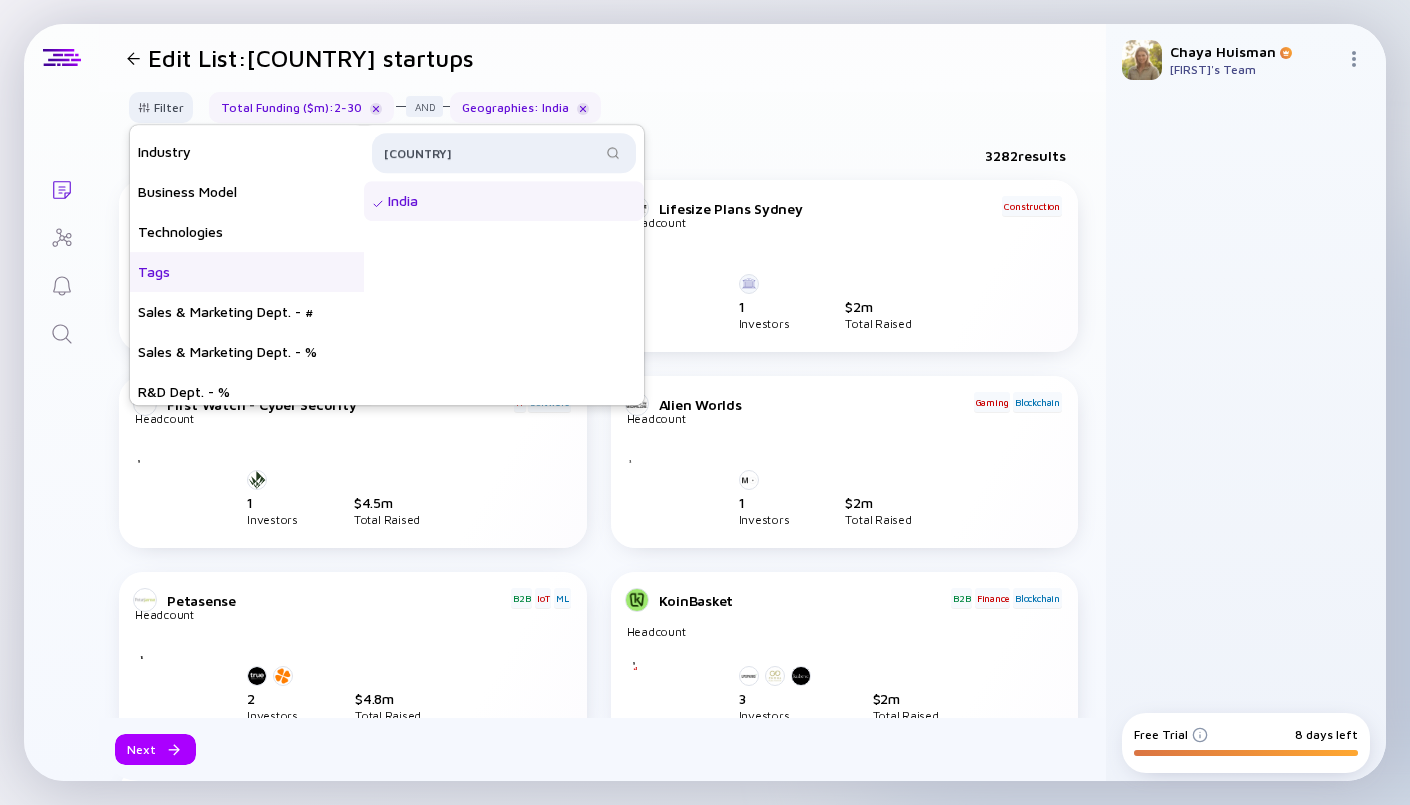 scroll, scrollTop: 560, scrollLeft: 0, axis: vertical 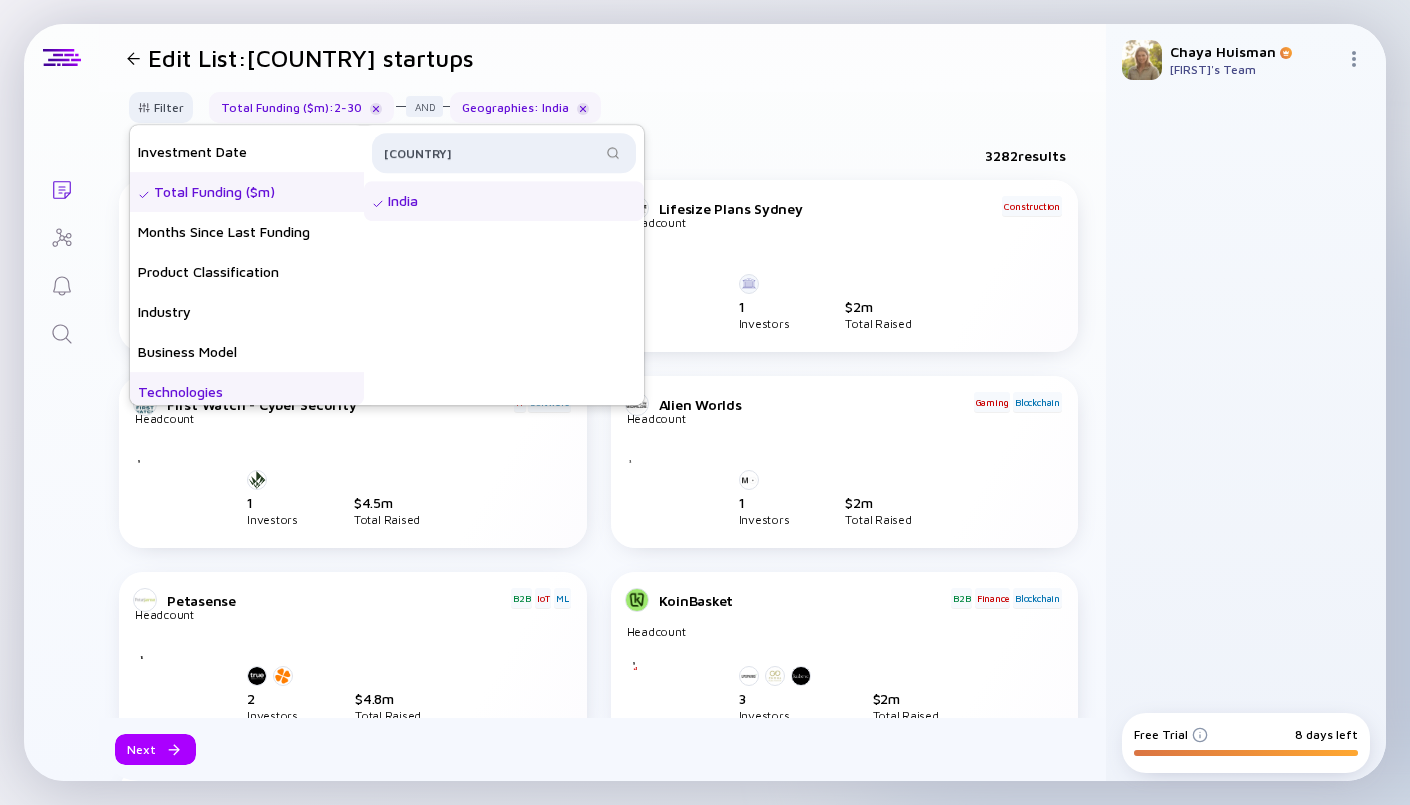click on "Technologies" at bounding box center [247, 392] 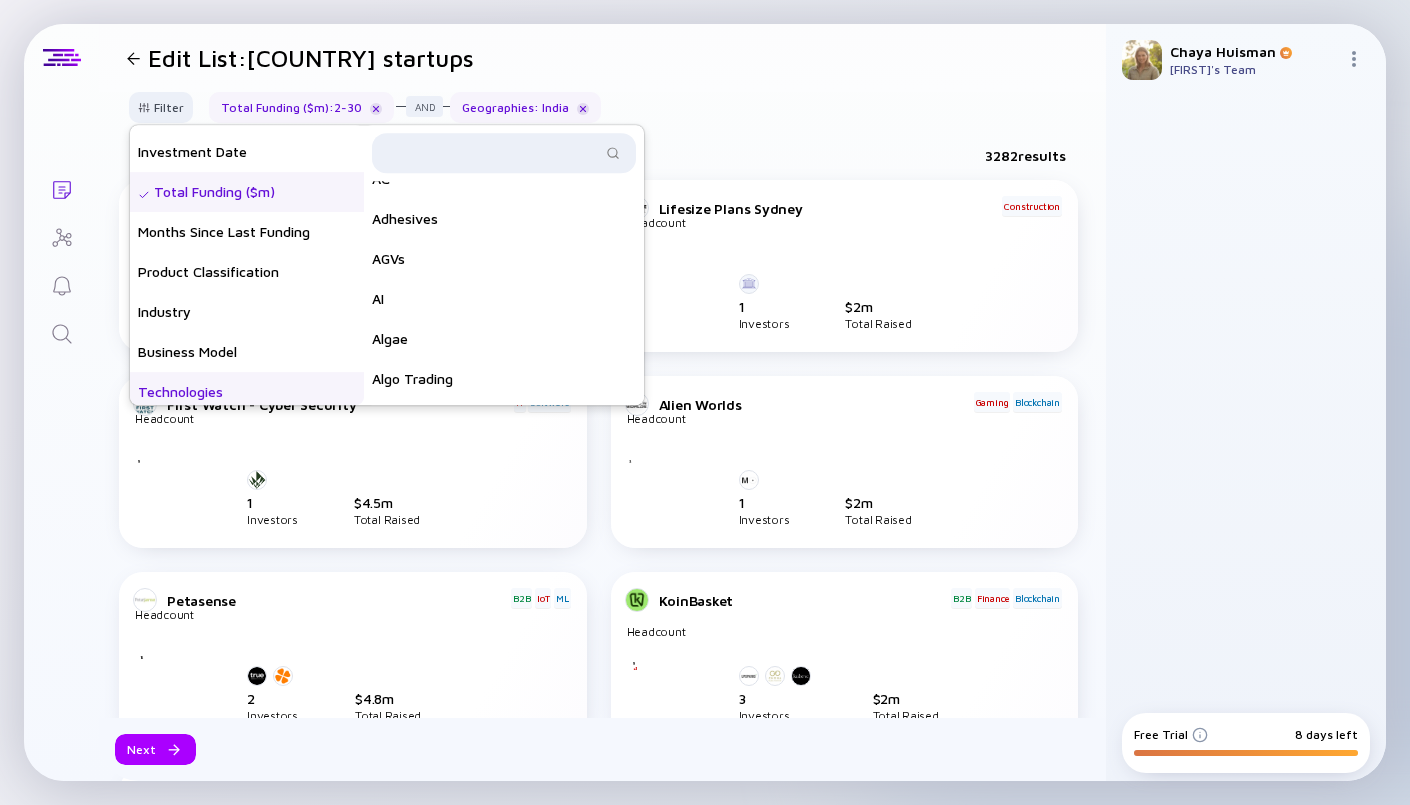 scroll, scrollTop: 1, scrollLeft: 0, axis: vertical 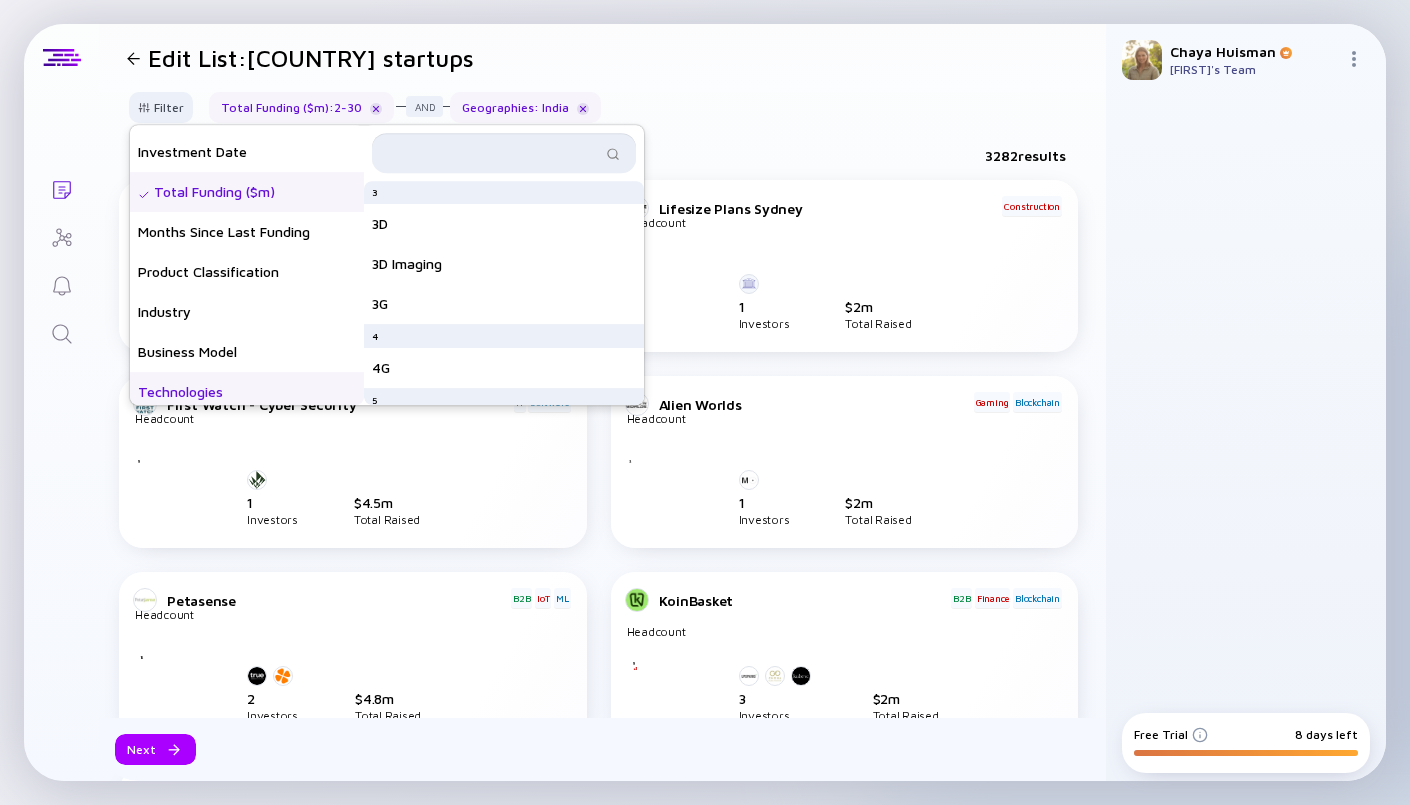 click at bounding box center (492, 153) 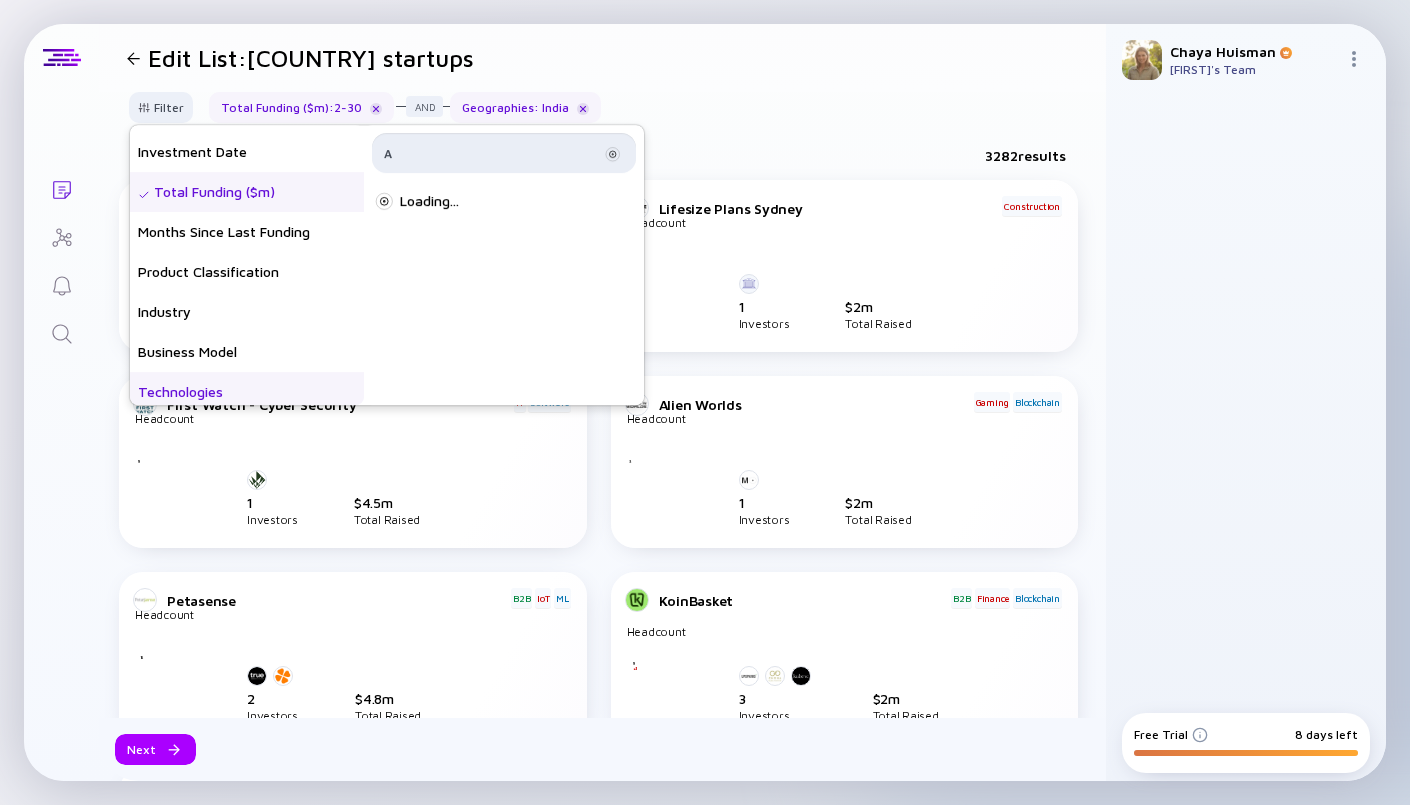 scroll, scrollTop: 0, scrollLeft: 0, axis: both 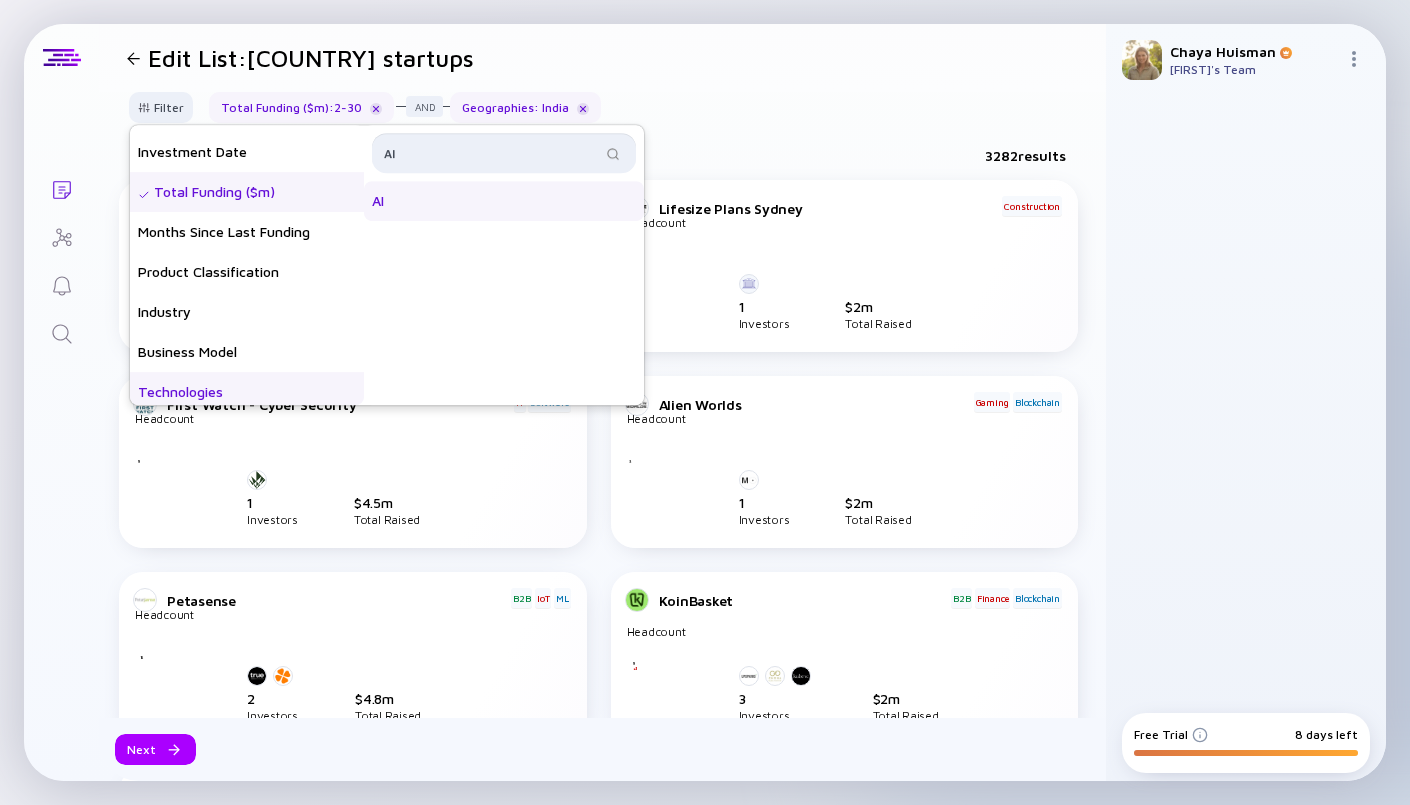 type on "AI" 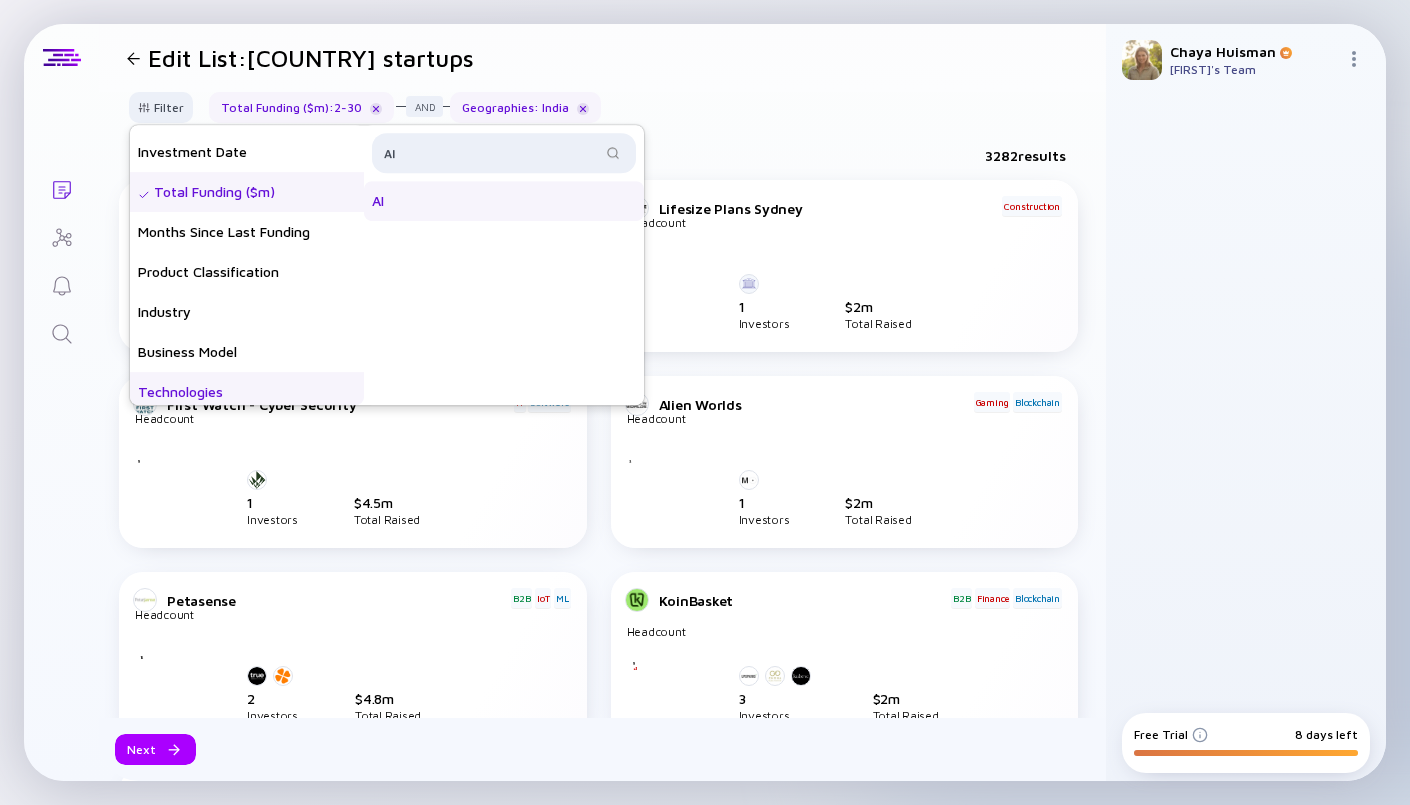 click on "AI" at bounding box center (504, 201) 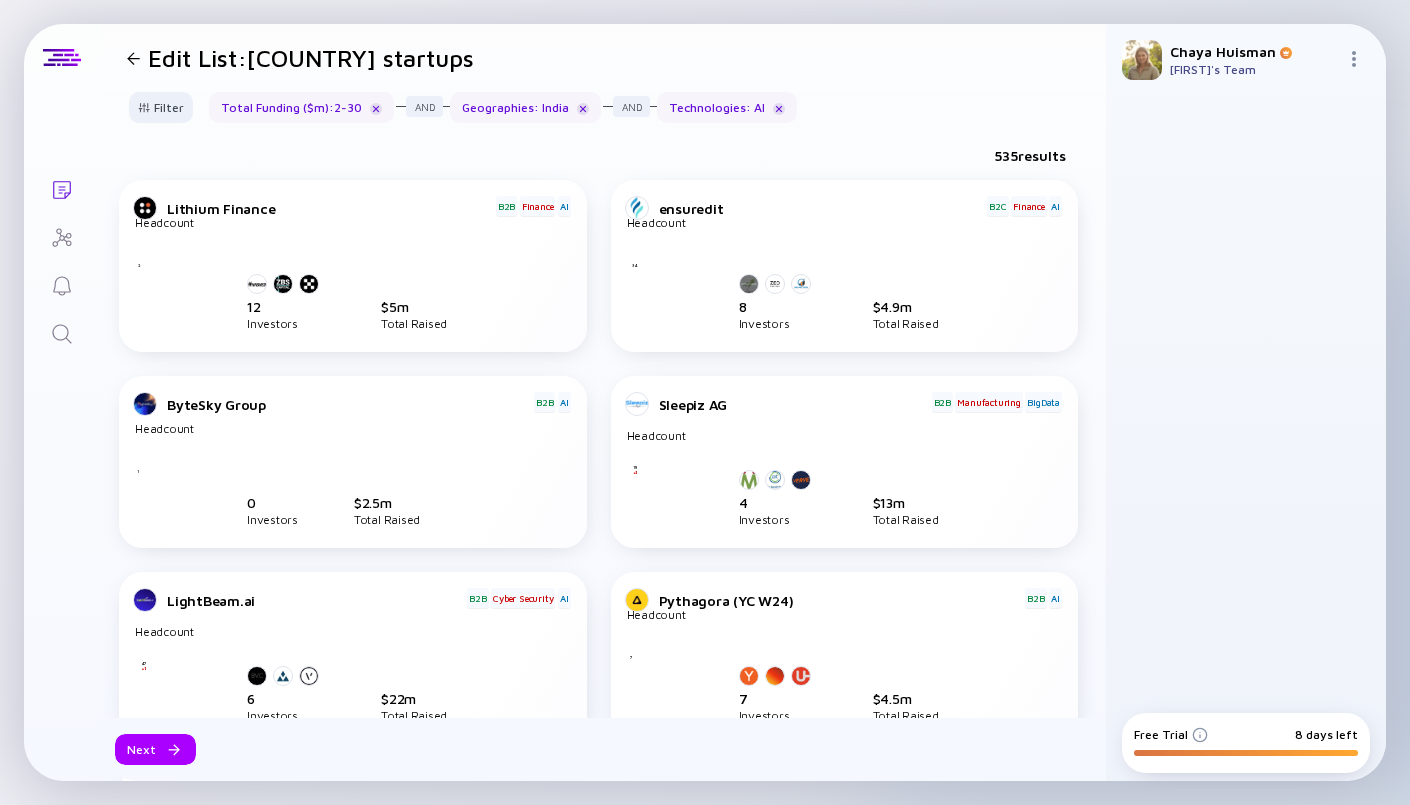 click on "535  results" at bounding box center [602, 159] 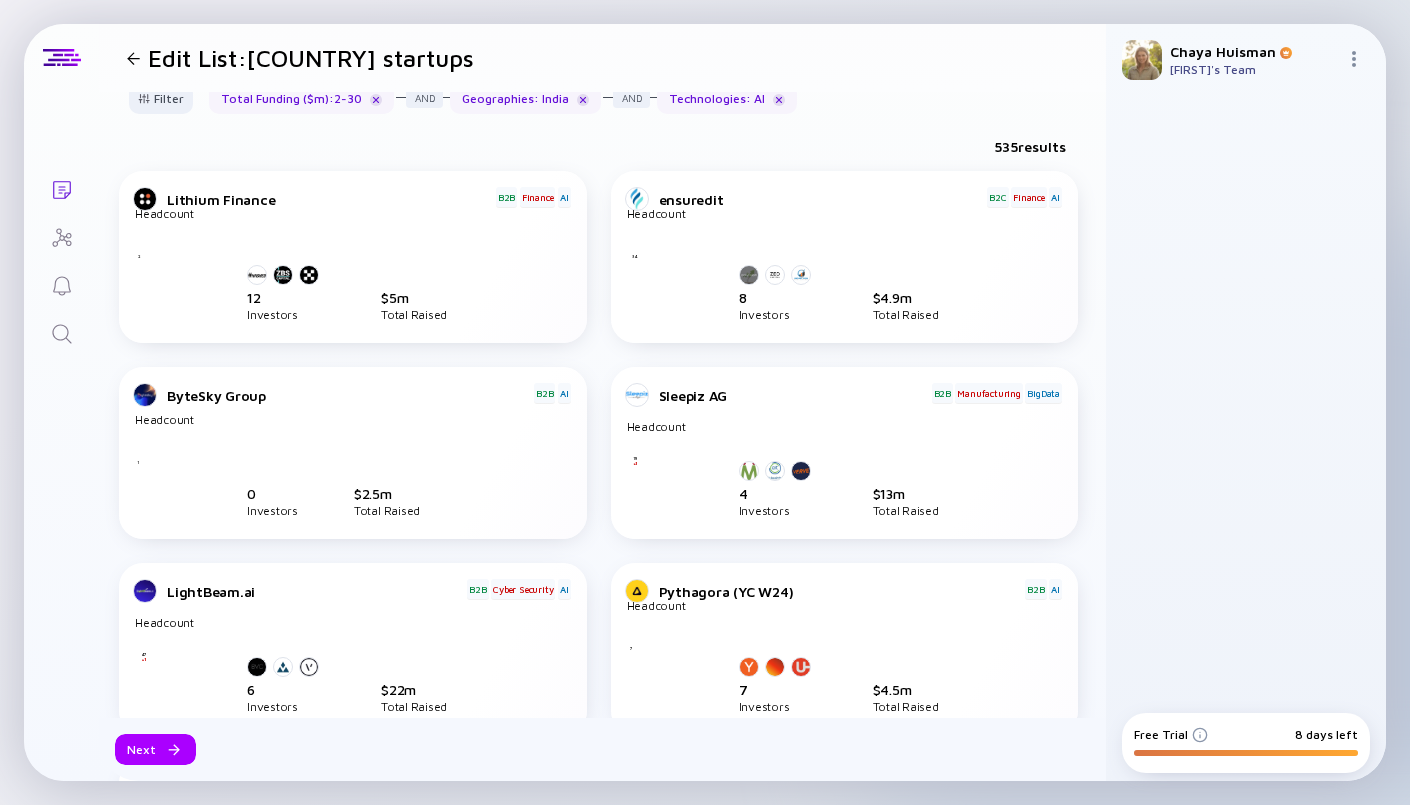 scroll, scrollTop: 201, scrollLeft: 0, axis: vertical 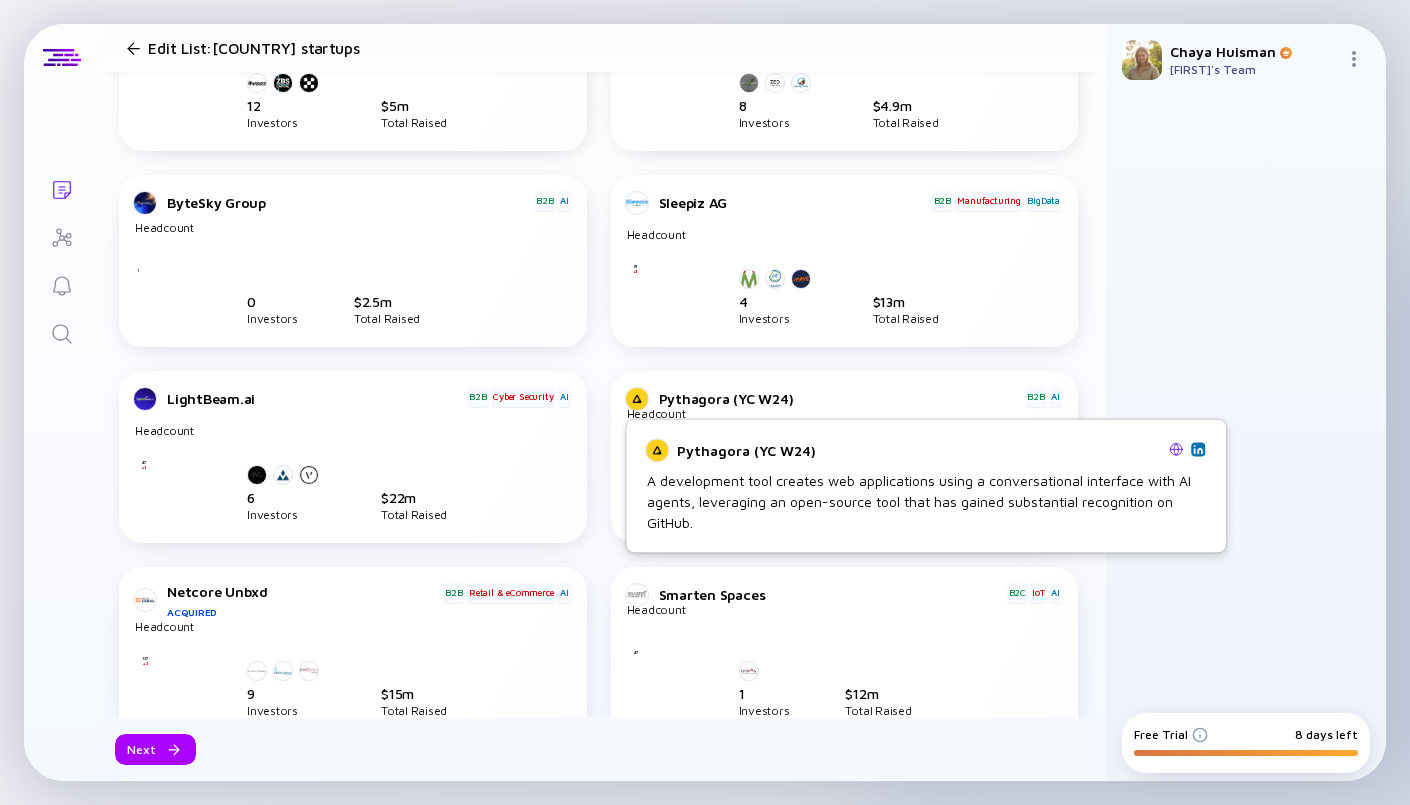click on "Pythagora (YC W24)" at bounding box center (841, 399) 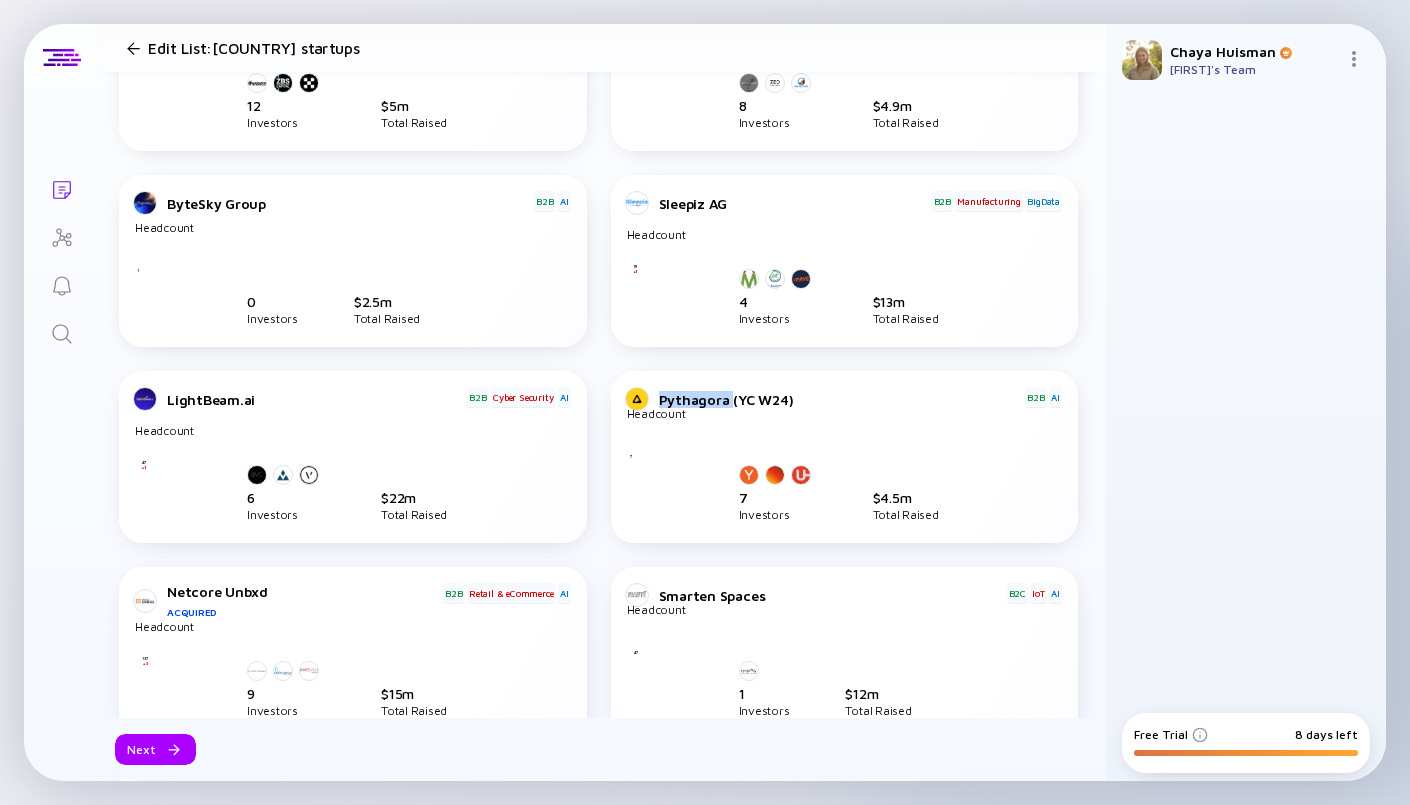 drag, startPoint x: 728, startPoint y: 398, endPoint x: 660, endPoint y: 404, distance: 68.26419 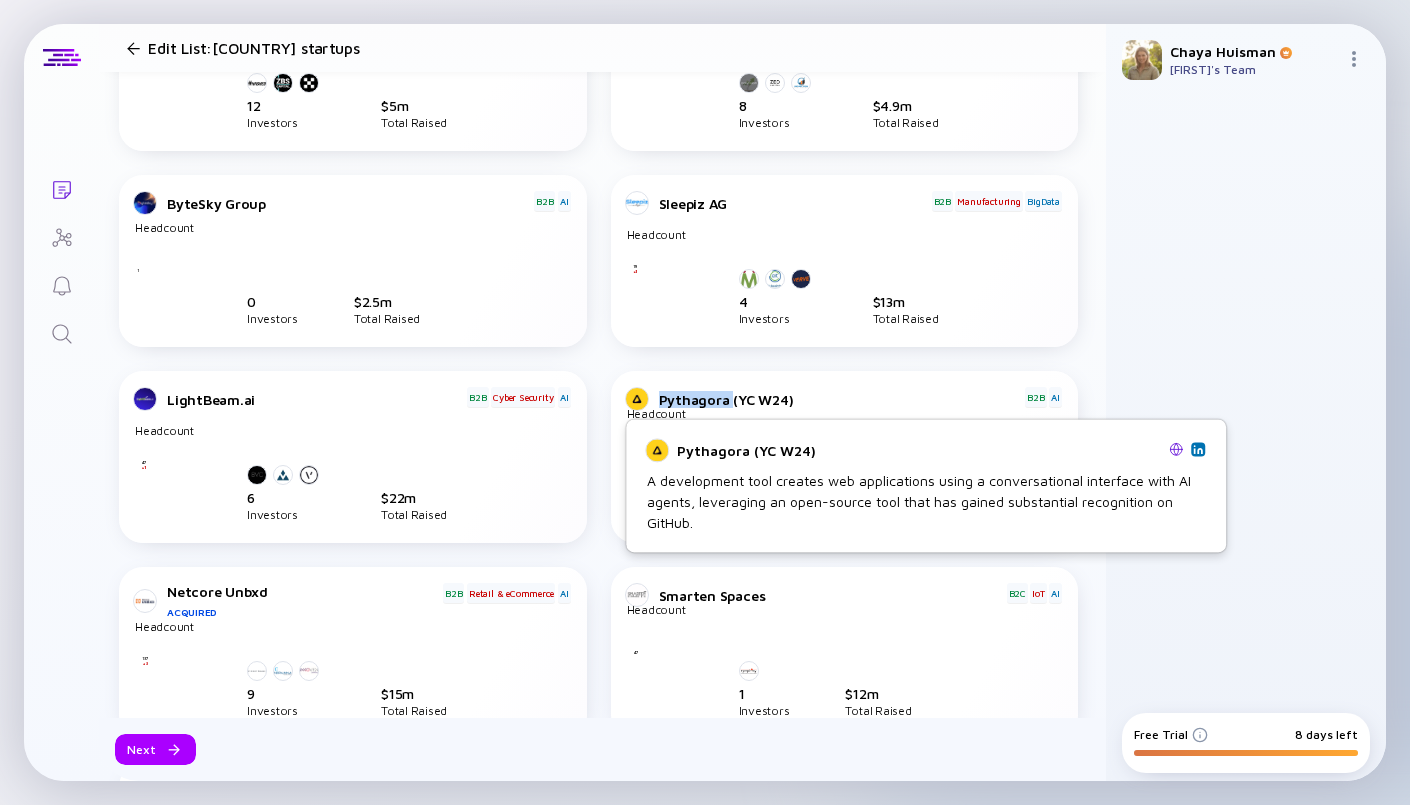click at bounding box center (1176, 449) 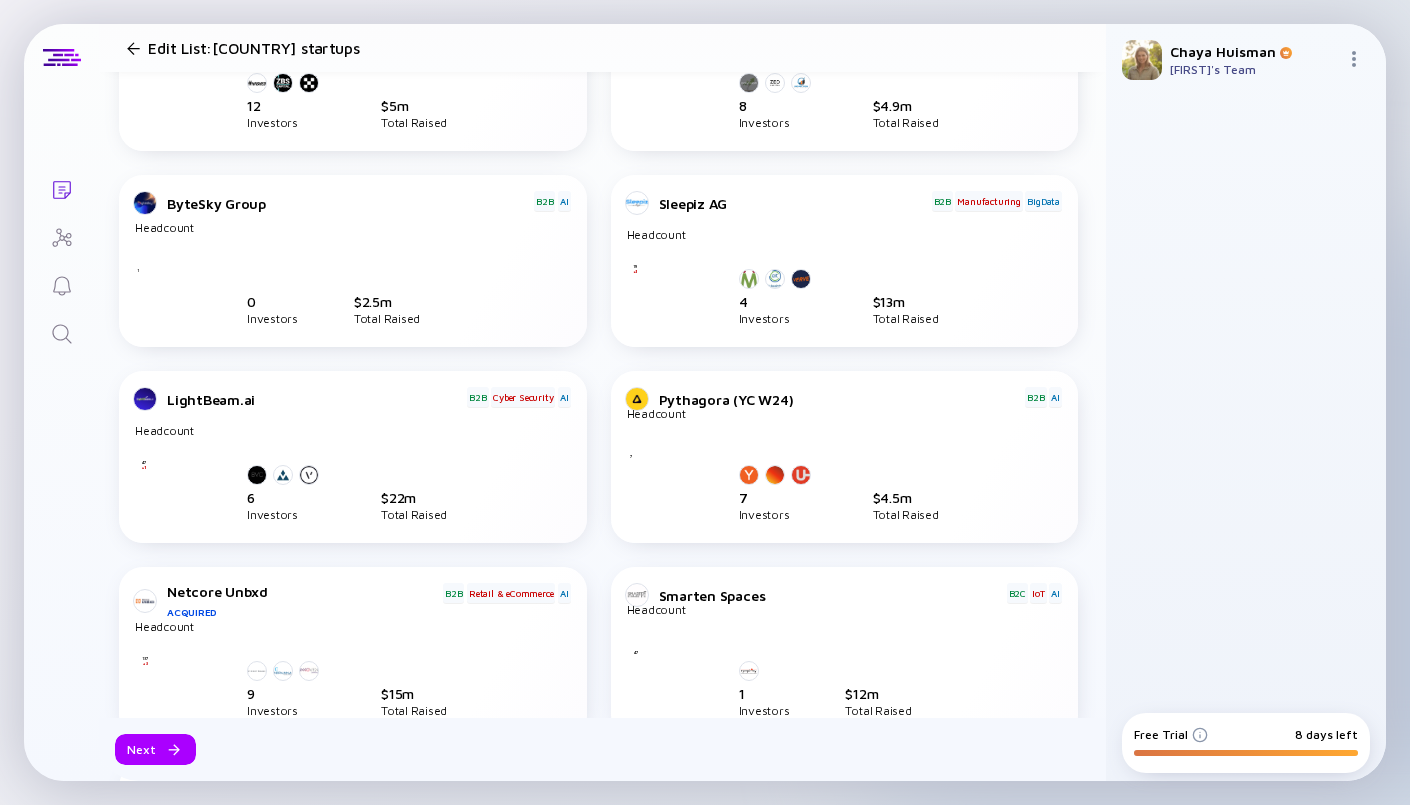 click at bounding box center (1246, 400) 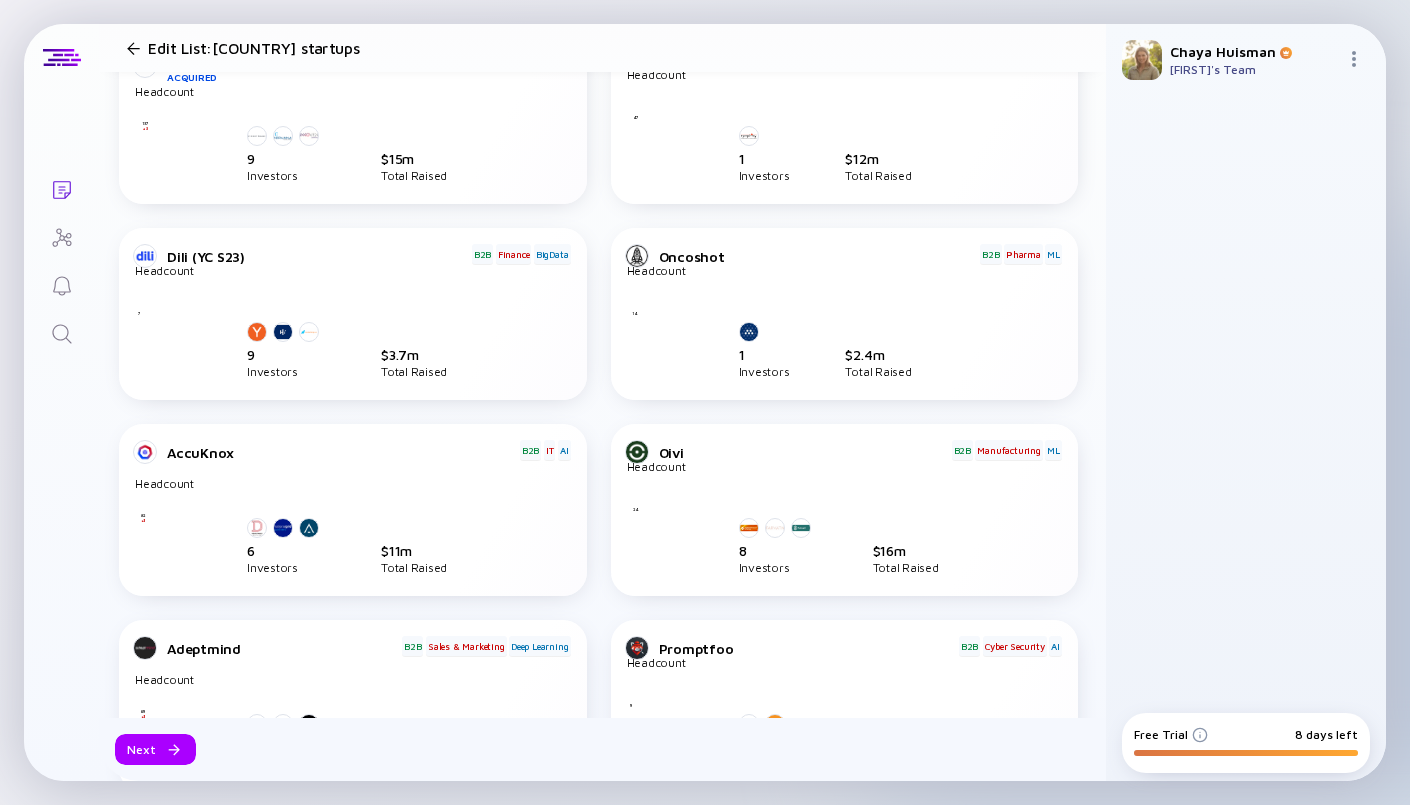 scroll, scrollTop: 738, scrollLeft: 0, axis: vertical 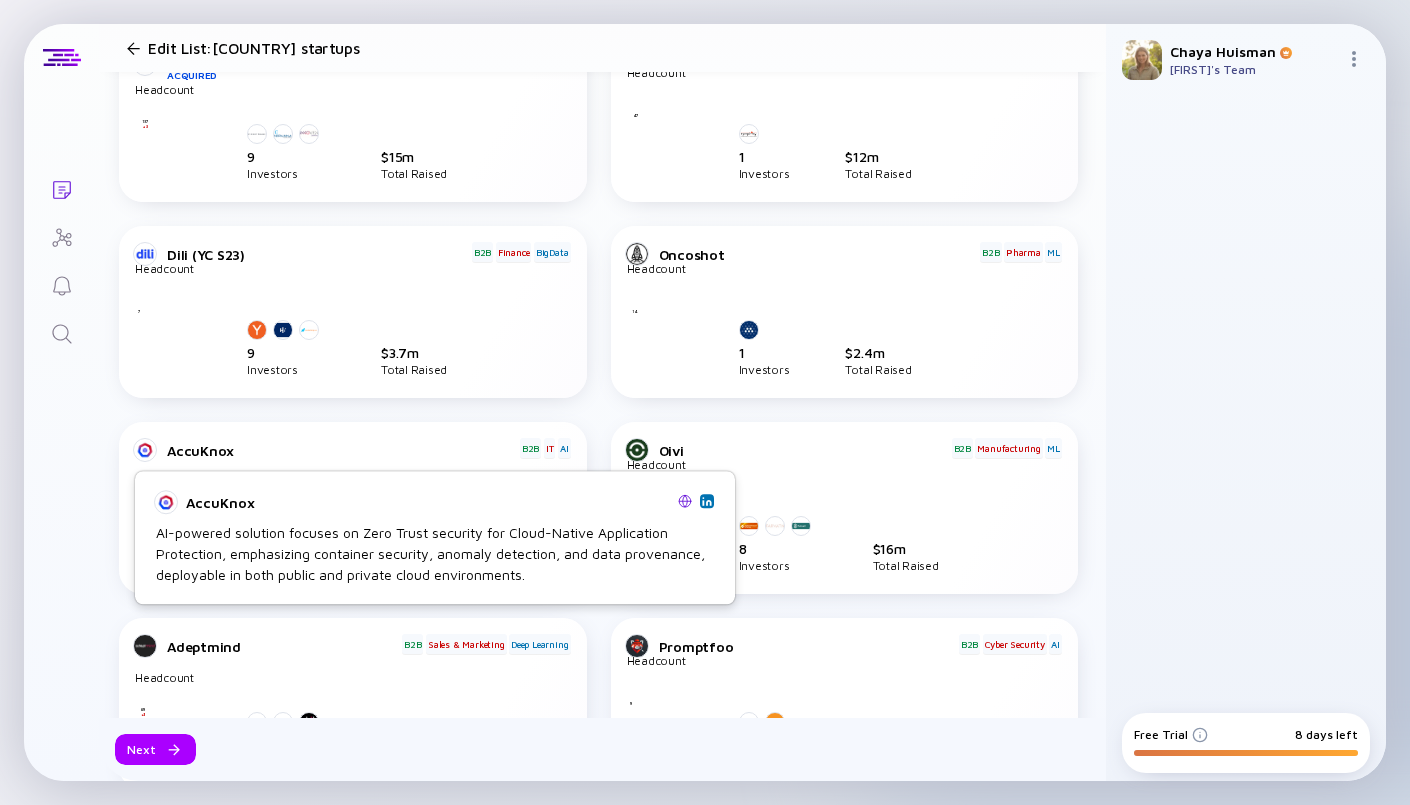 click on "AccuKnox" at bounding box center [342, 450] 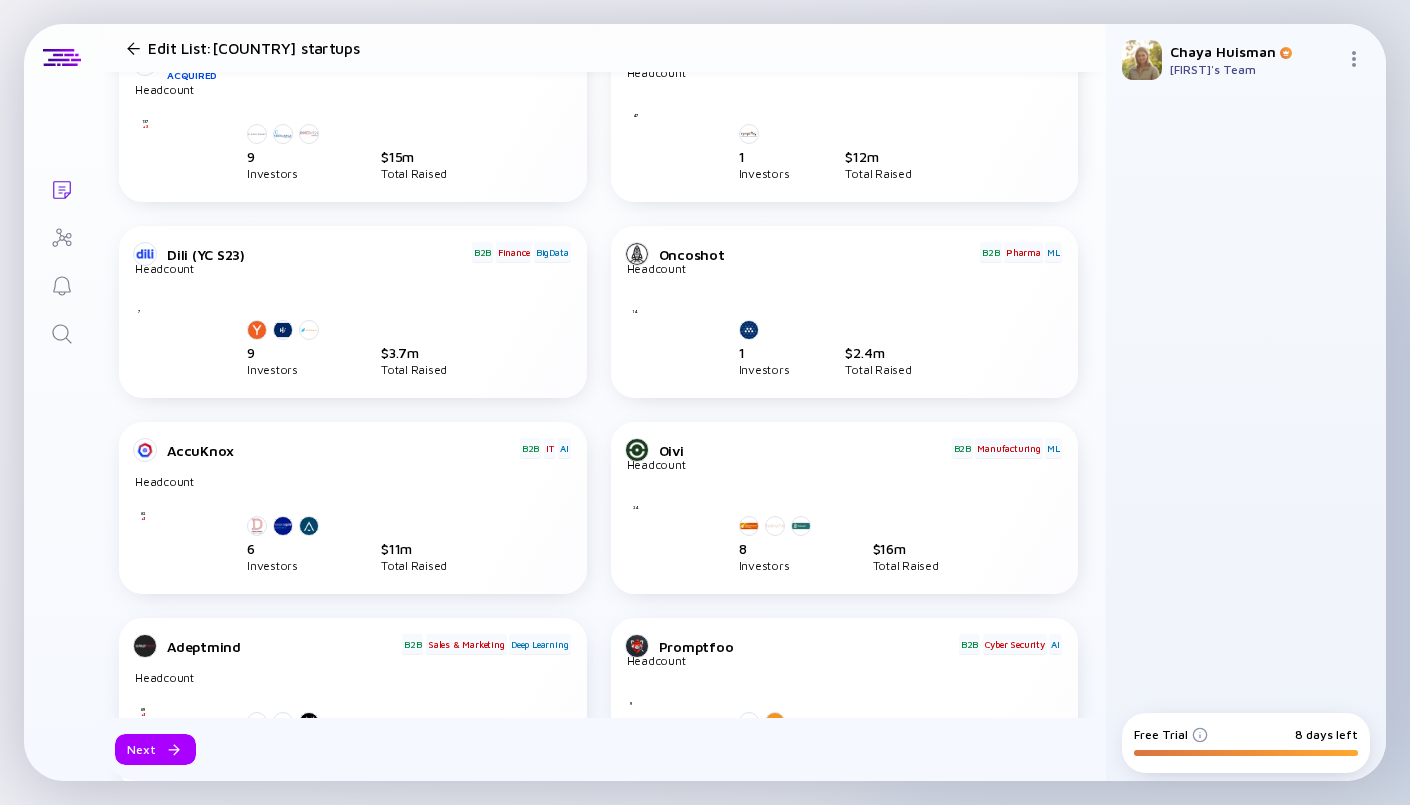 click on "AccuKnox" at bounding box center [342, 450] 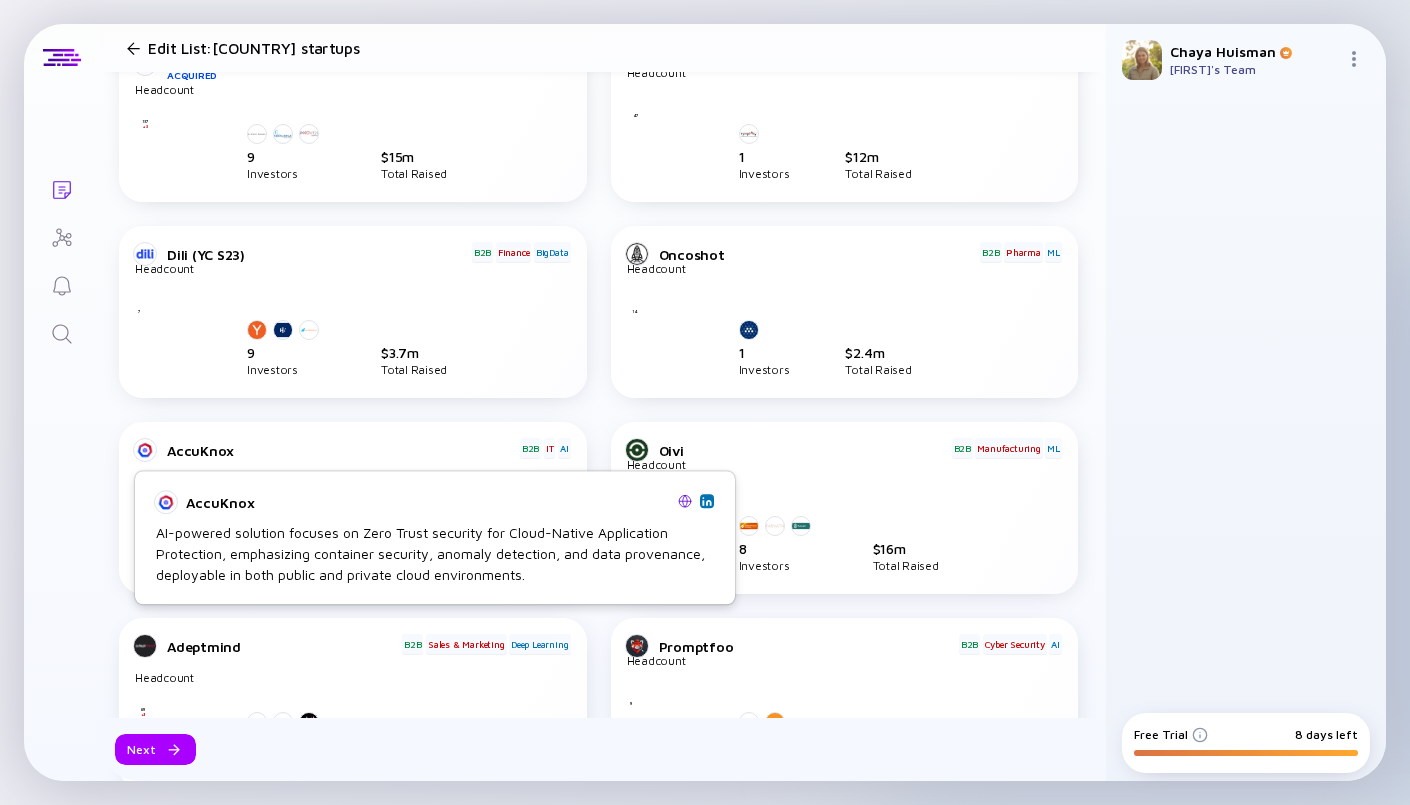 click at bounding box center [685, 501] 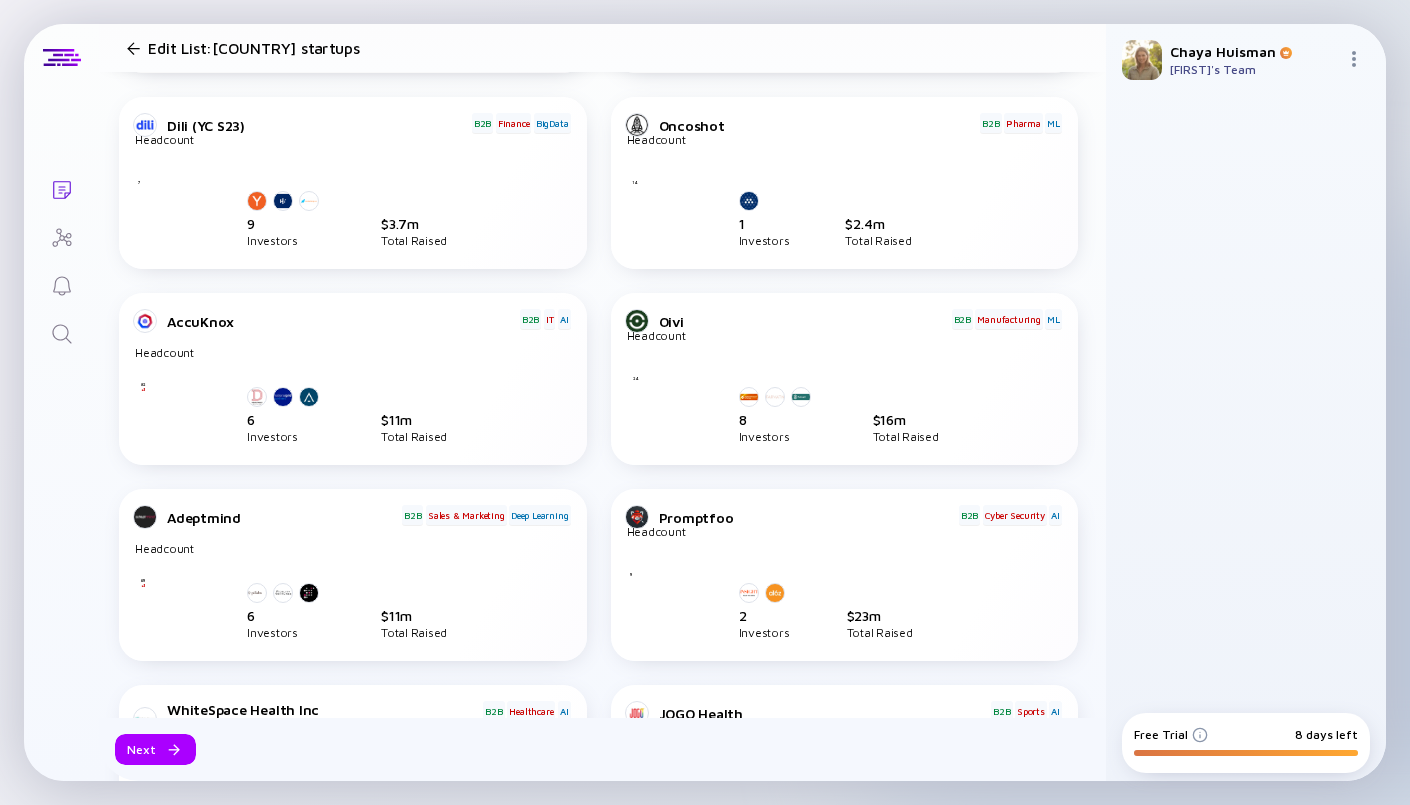 scroll, scrollTop: 948, scrollLeft: 0, axis: vertical 